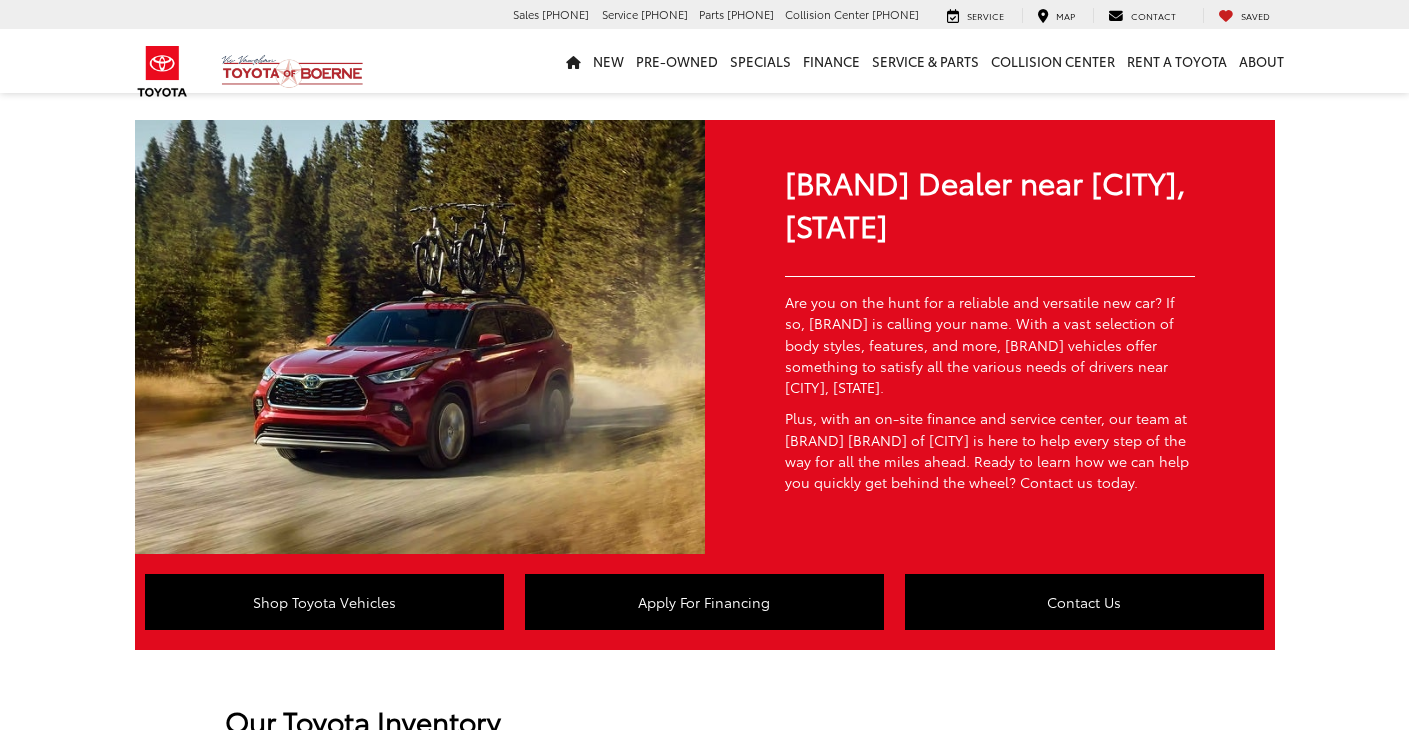 scroll, scrollTop: 0, scrollLeft: 0, axis: both 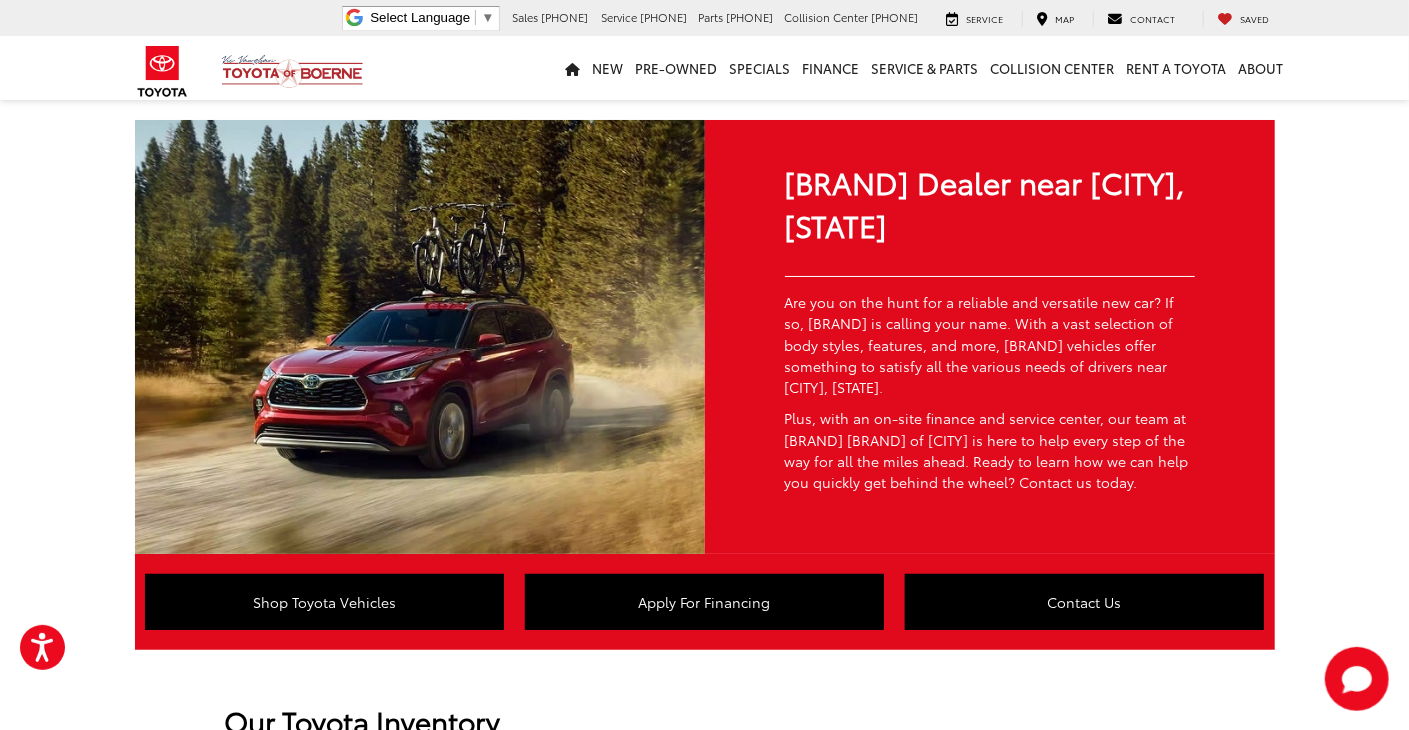click on "Our [BRAND] Inventory
No matter what you’re looking for, our [BRAND] dealer near [CITY], [STATE], has something sure to excite every driver’s needs. From sedans to trucks and everything else in between, our dealership has a vast selection of new, used, and certified pre-owned (CPO) [BRAND] vehicles ready and waiting in our inventory.
Do you need a truck capable of keeping up with all your adventurous needs? If so, the [BRAND] [BRAND] and its impressive performance capabilities is the right [BRAND] vehicle for you.
How does a compact and stylish sedan sound to you? If the thought of cruising around the local area in this eye-catching sedan is enough to make the hair on the back of your neck stand tall, the [BRAND] [BRAND] is just what you’ve been looking for." at bounding box center (705, 907) 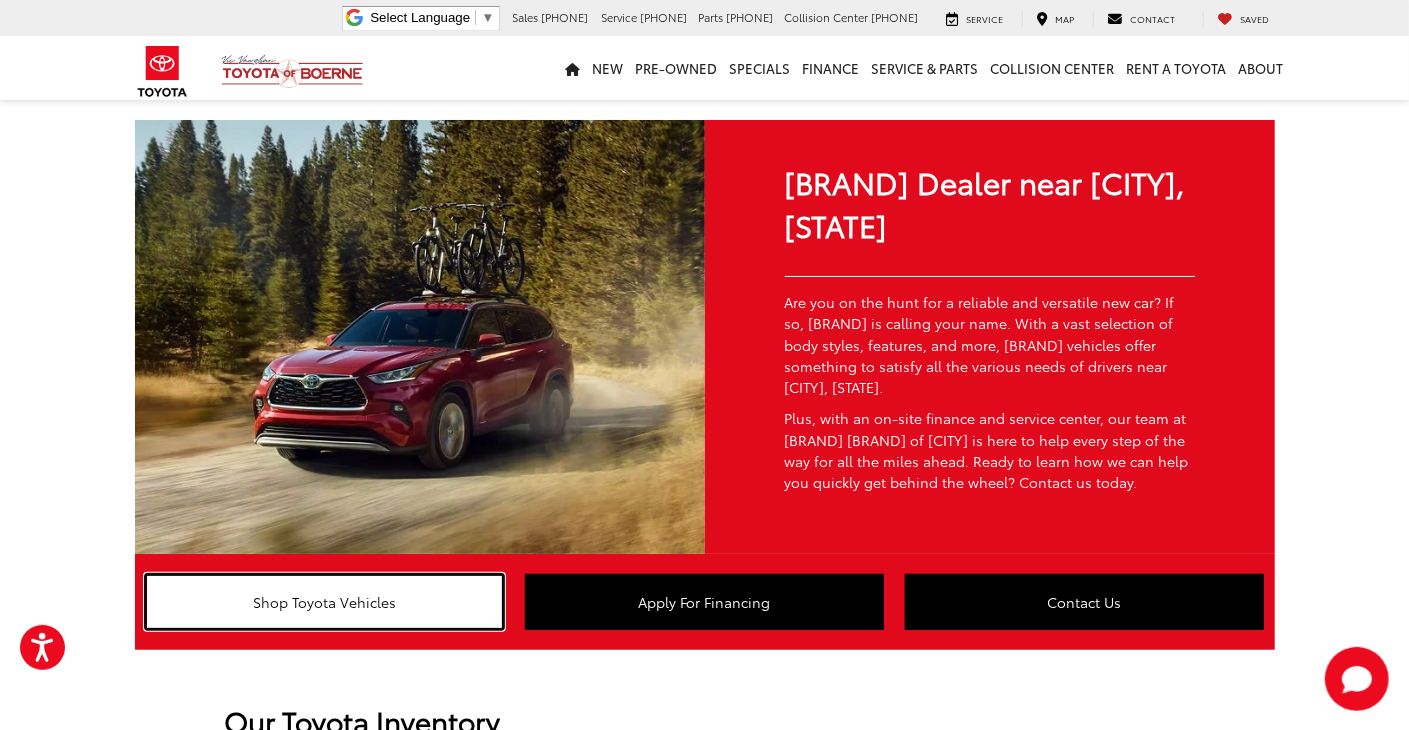 click on "Shop Toyota Vehicles" at bounding box center [325, 602] 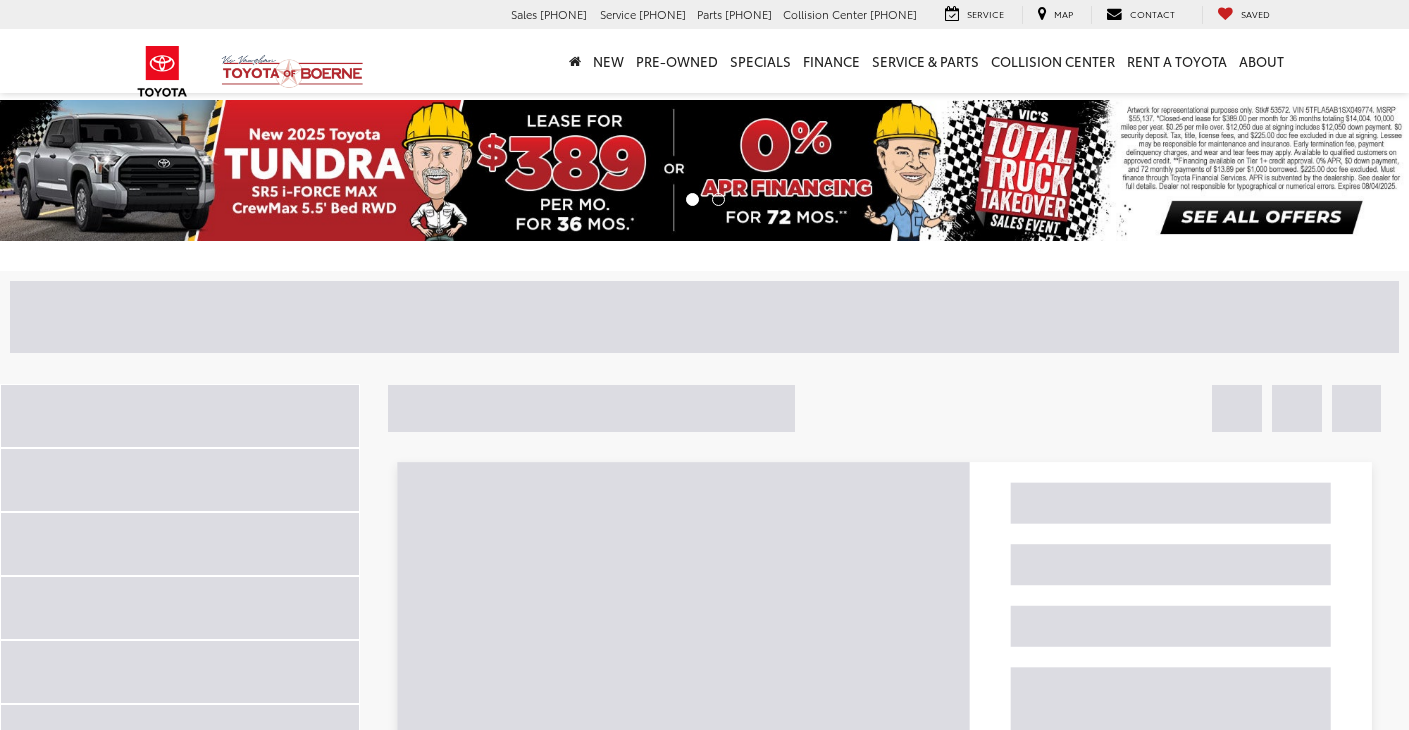 scroll, scrollTop: 0, scrollLeft: 0, axis: both 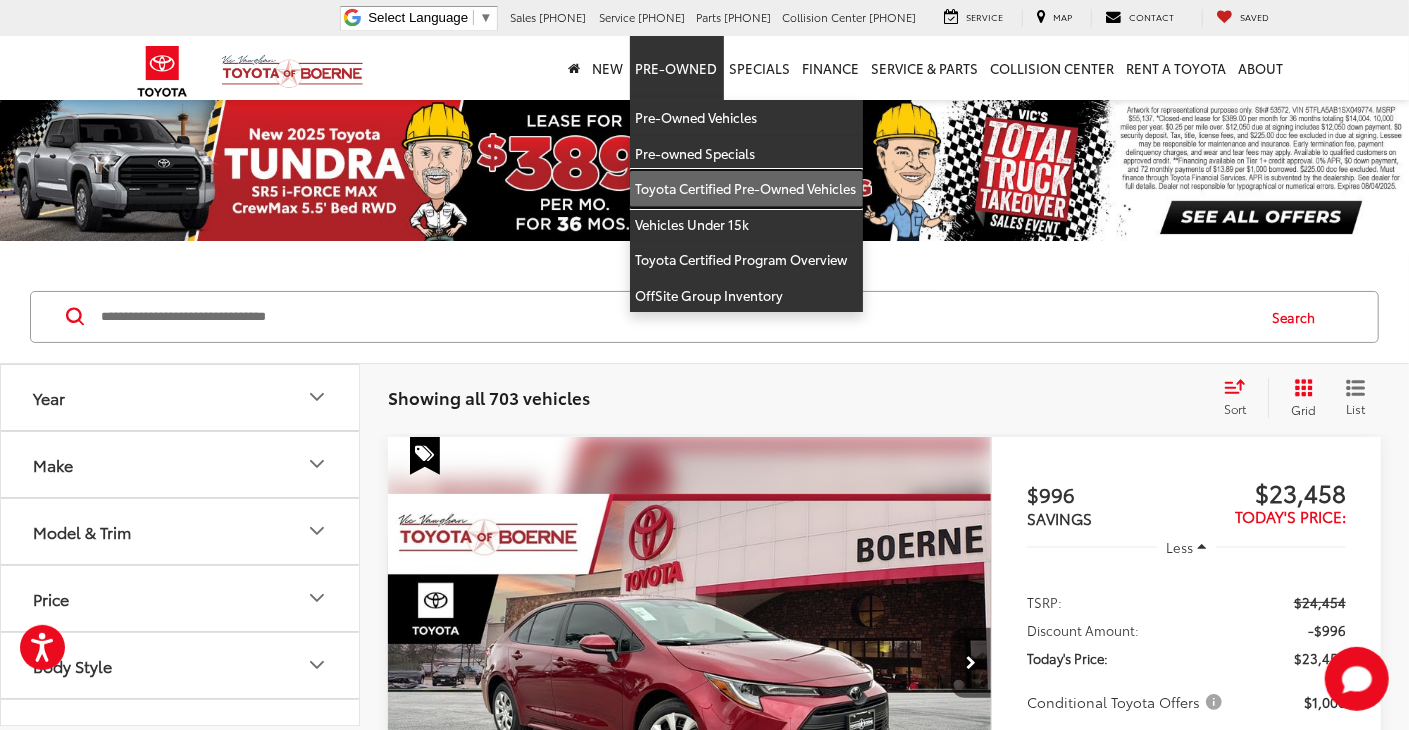 click on "Toyota Certified Pre-Owned Vehicles" at bounding box center [746, 189] 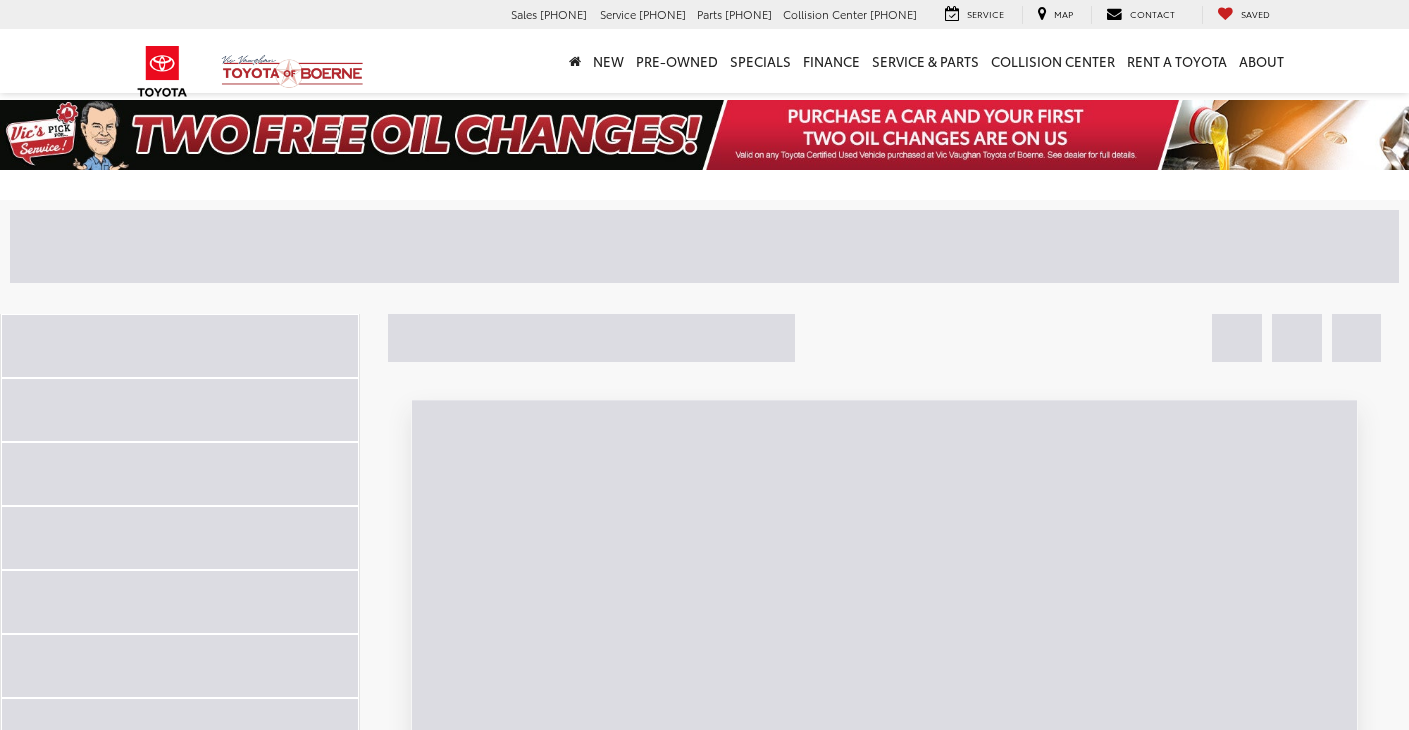 scroll, scrollTop: 0, scrollLeft: 0, axis: both 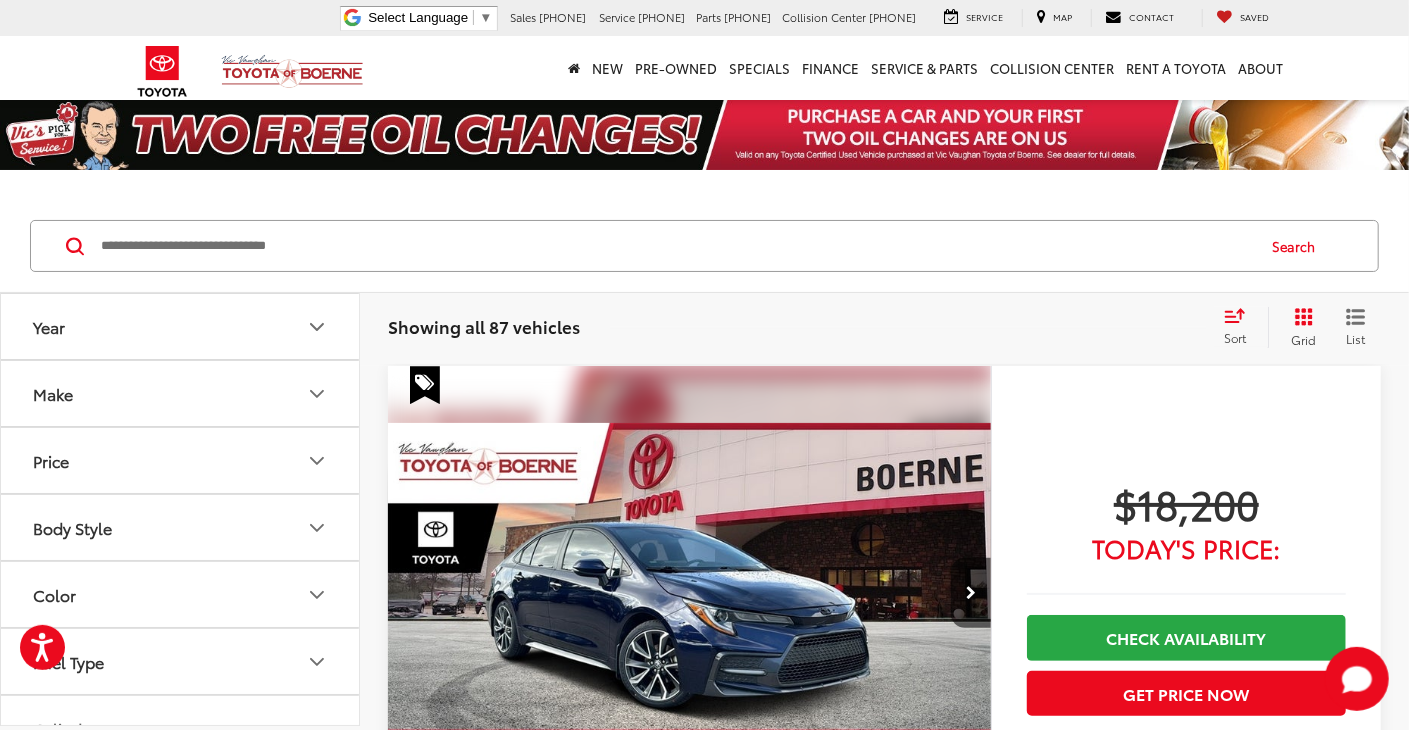 click 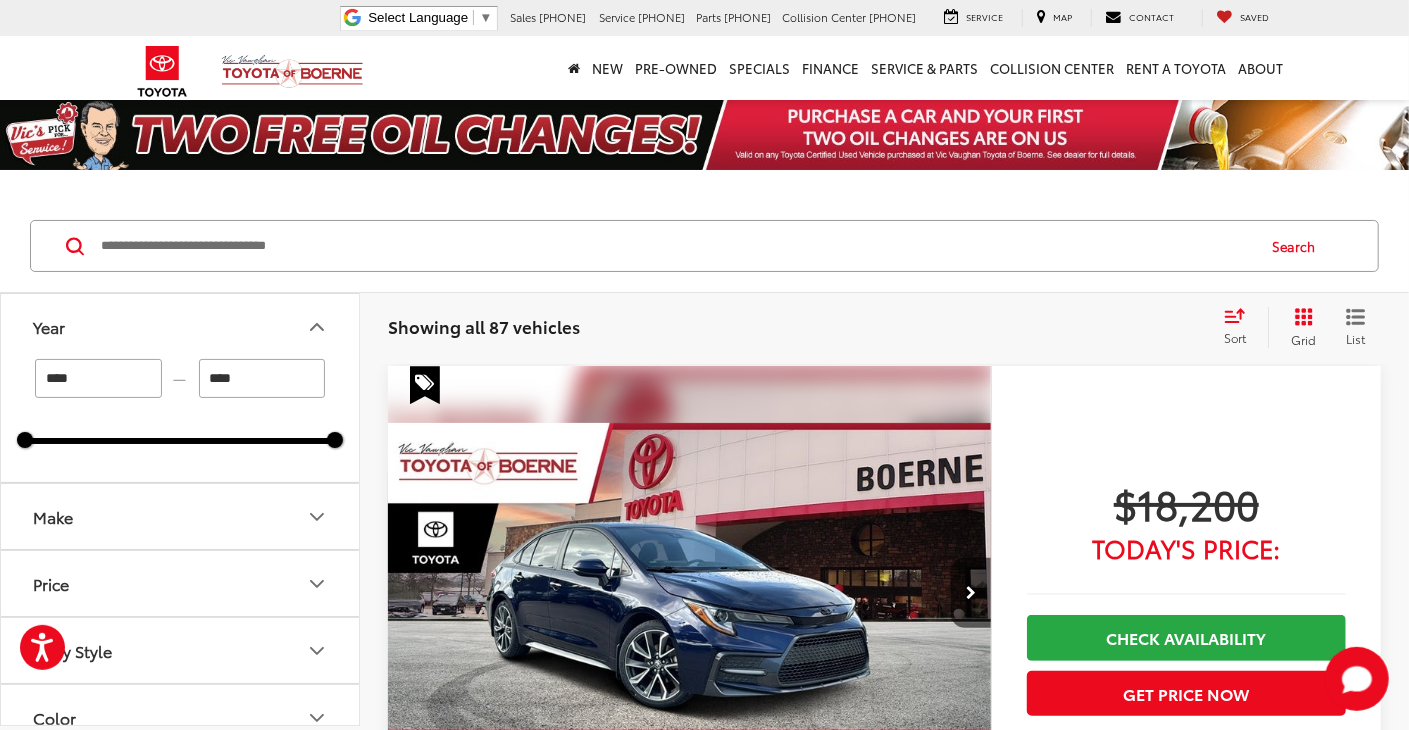 click on "****" at bounding box center (98, 378) 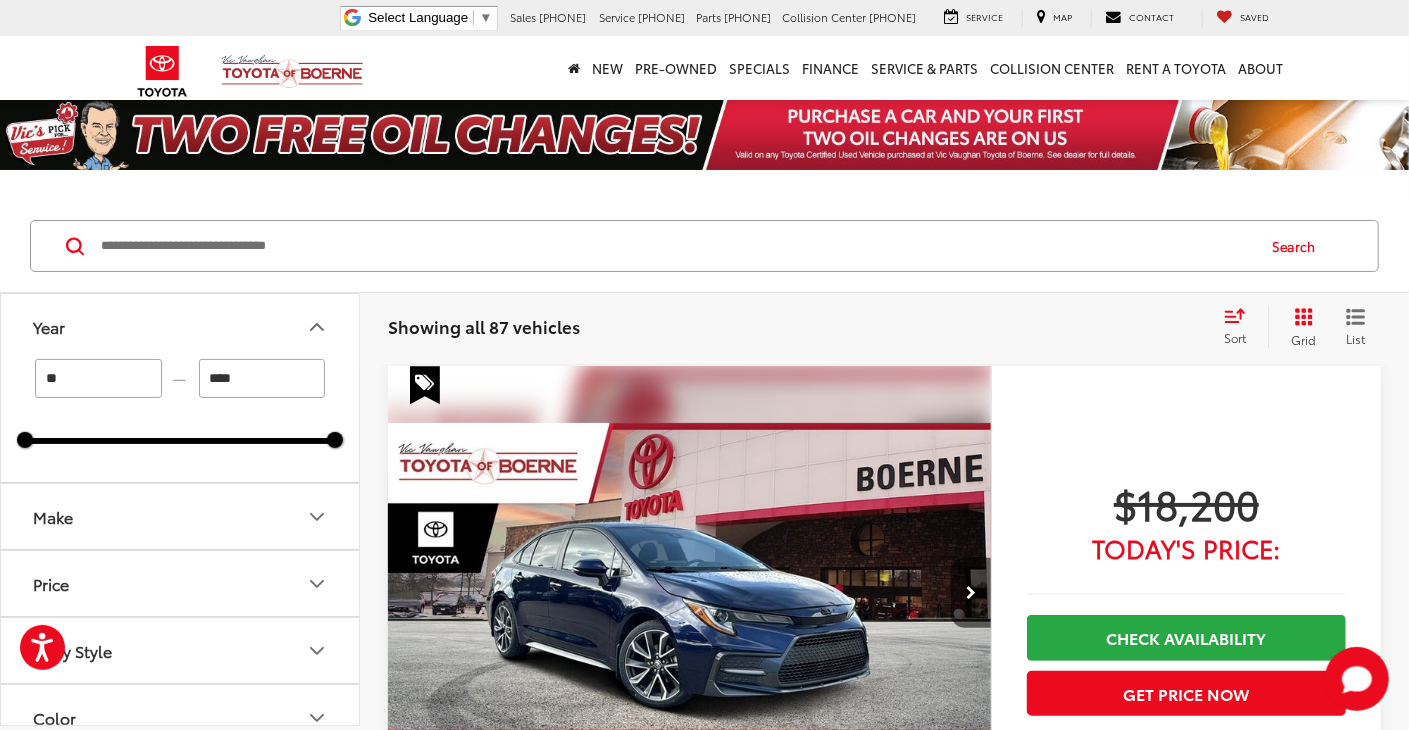 type on "*" 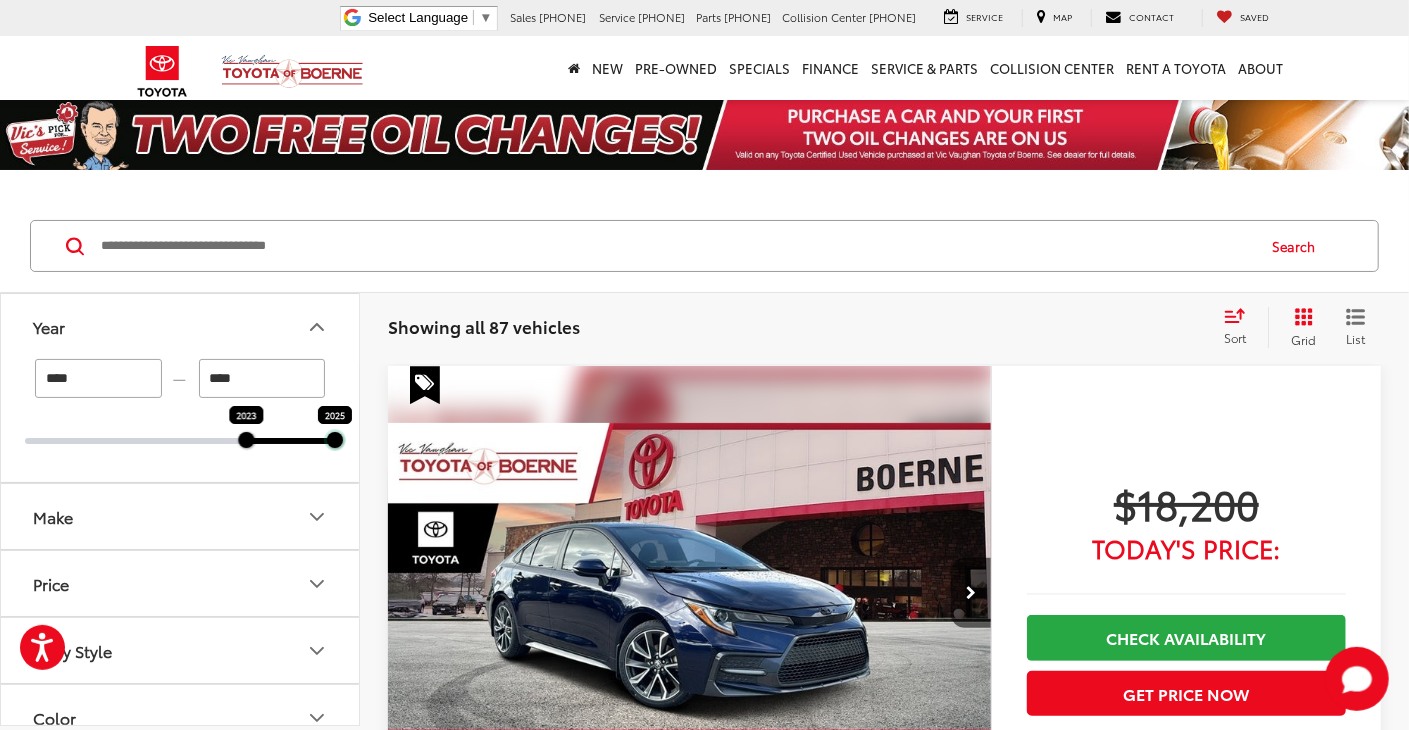 drag, startPoint x: 333, startPoint y: 442, endPoint x: 315, endPoint y: 442, distance: 18 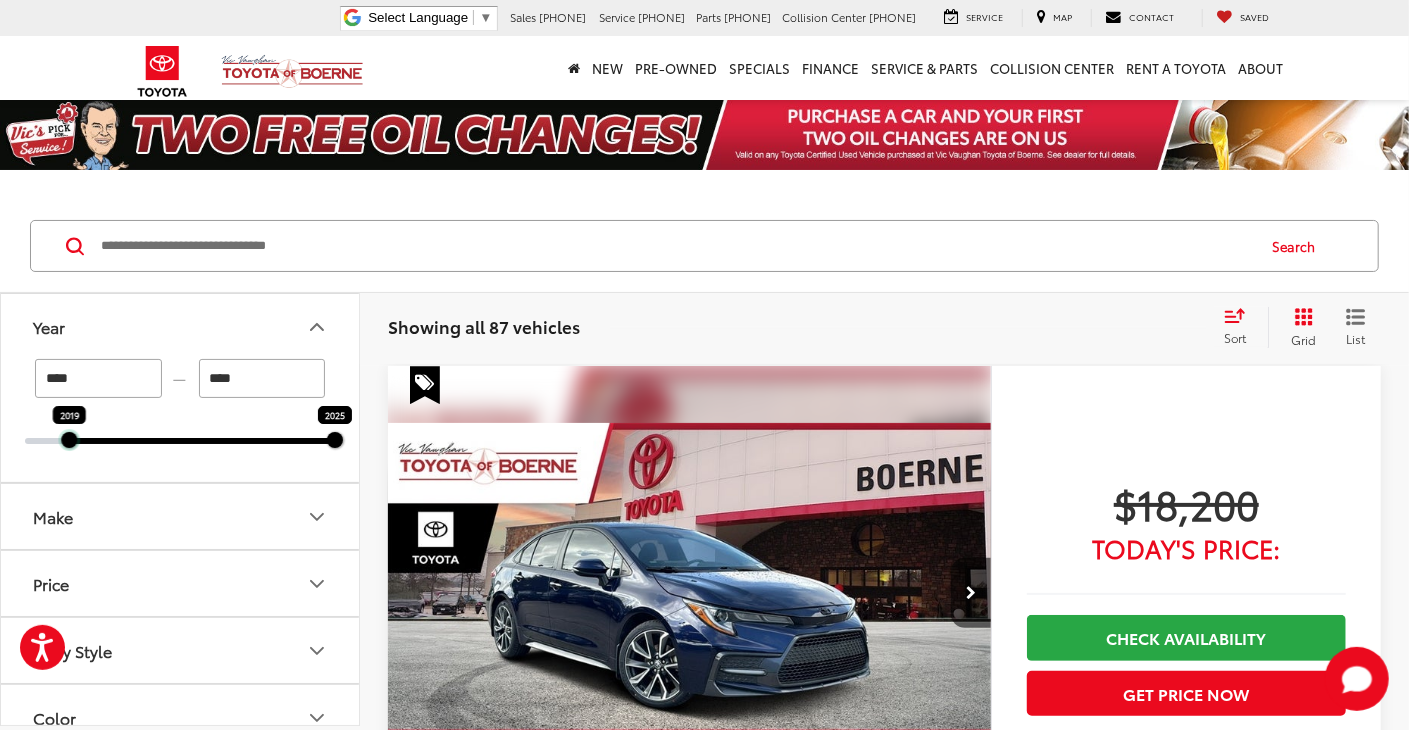 drag, startPoint x: 24, startPoint y: 439, endPoint x: 68, endPoint y: 440, distance: 44.011364 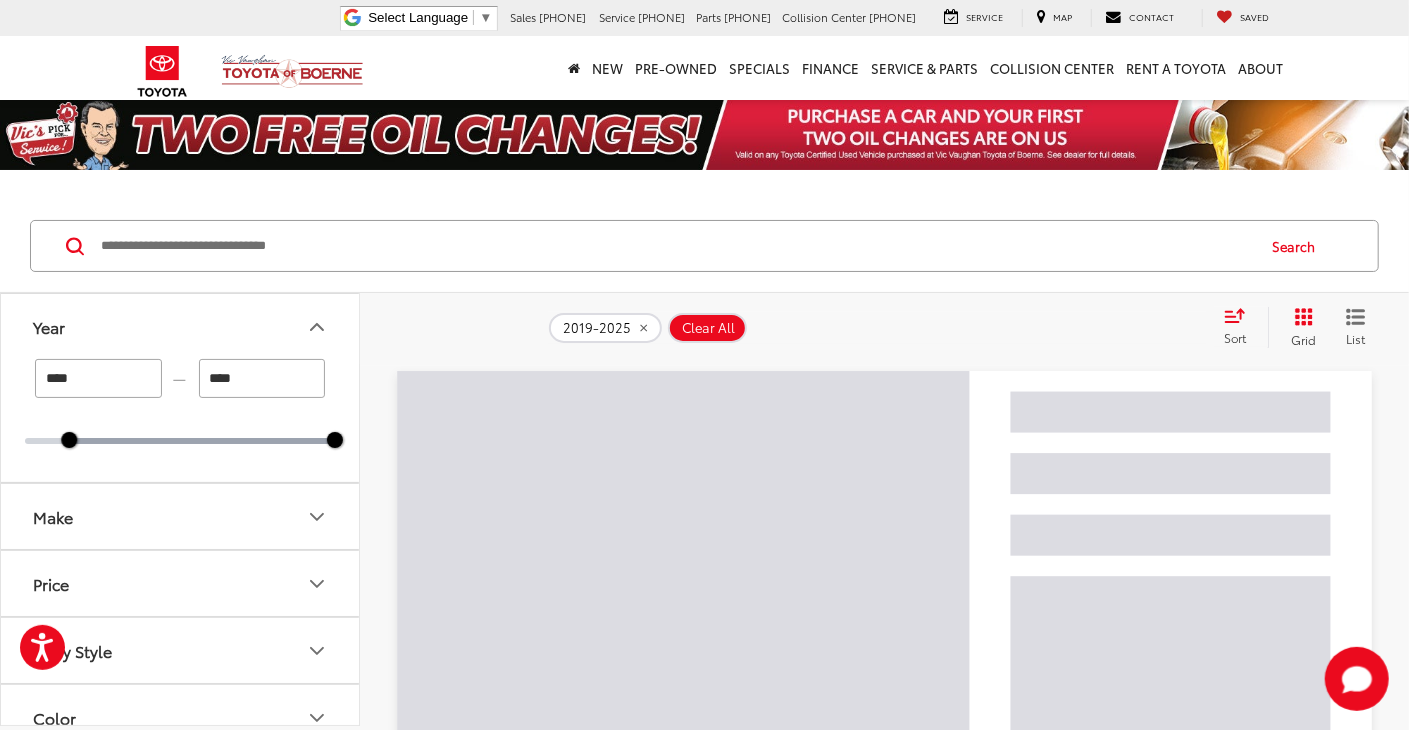 click at bounding box center [202, 441] 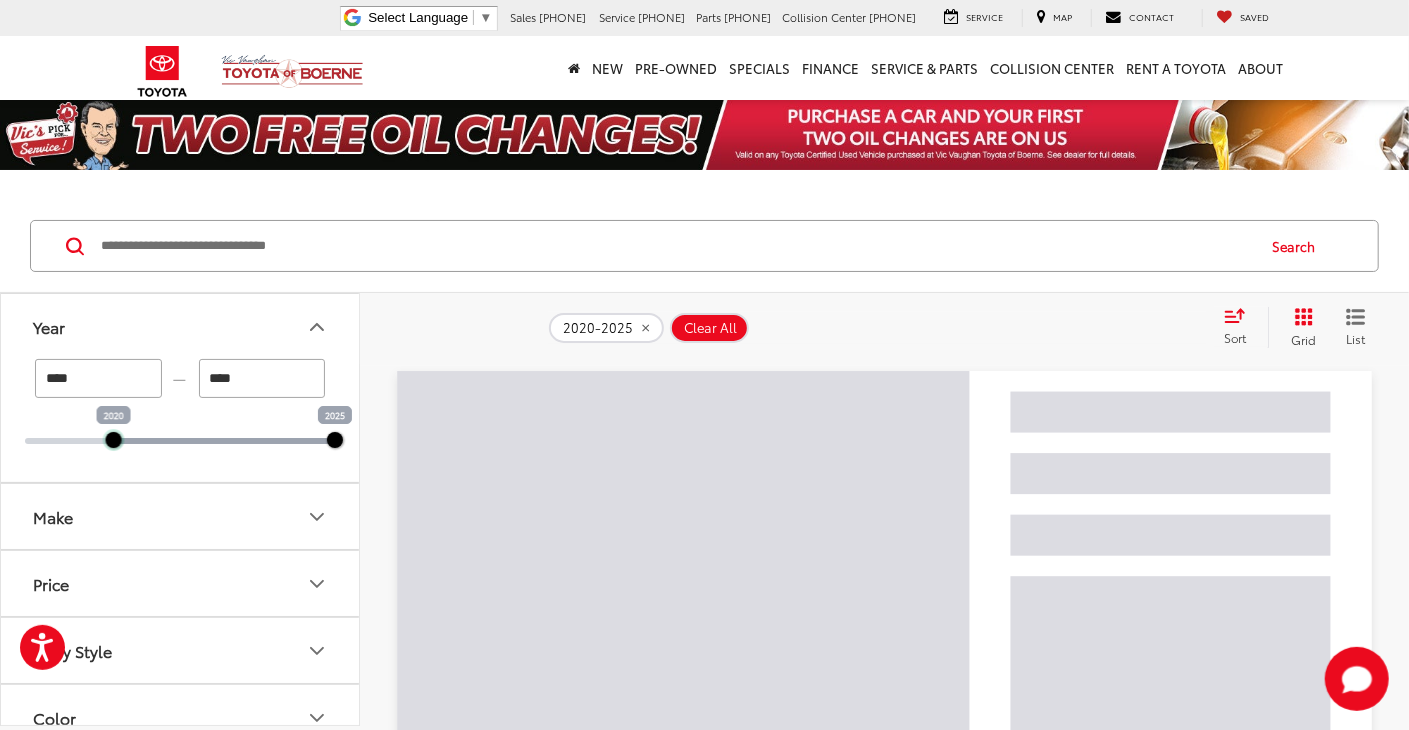 drag, startPoint x: 119, startPoint y: 440, endPoint x: 134, endPoint y: 440, distance: 15 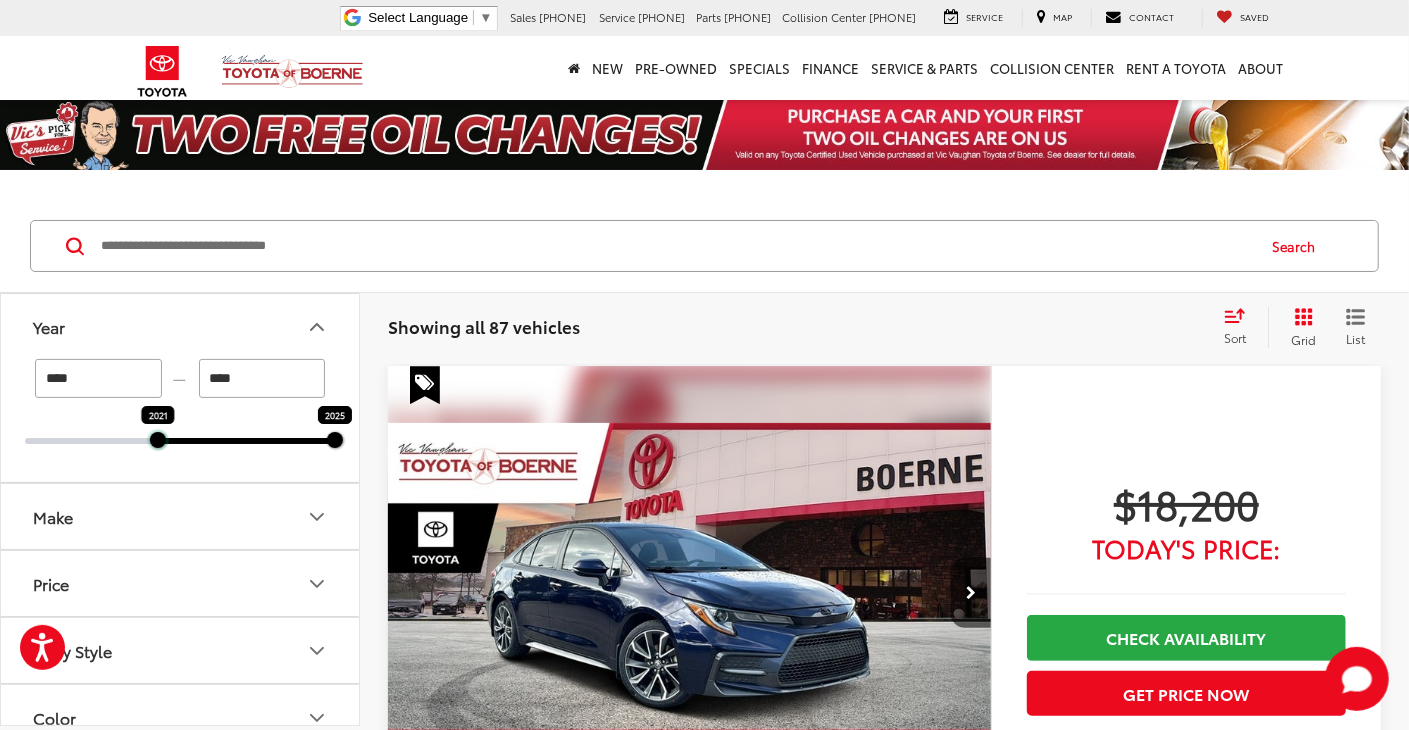 drag, startPoint x: 29, startPoint y: 440, endPoint x: 163, endPoint y: 451, distance: 134.45073 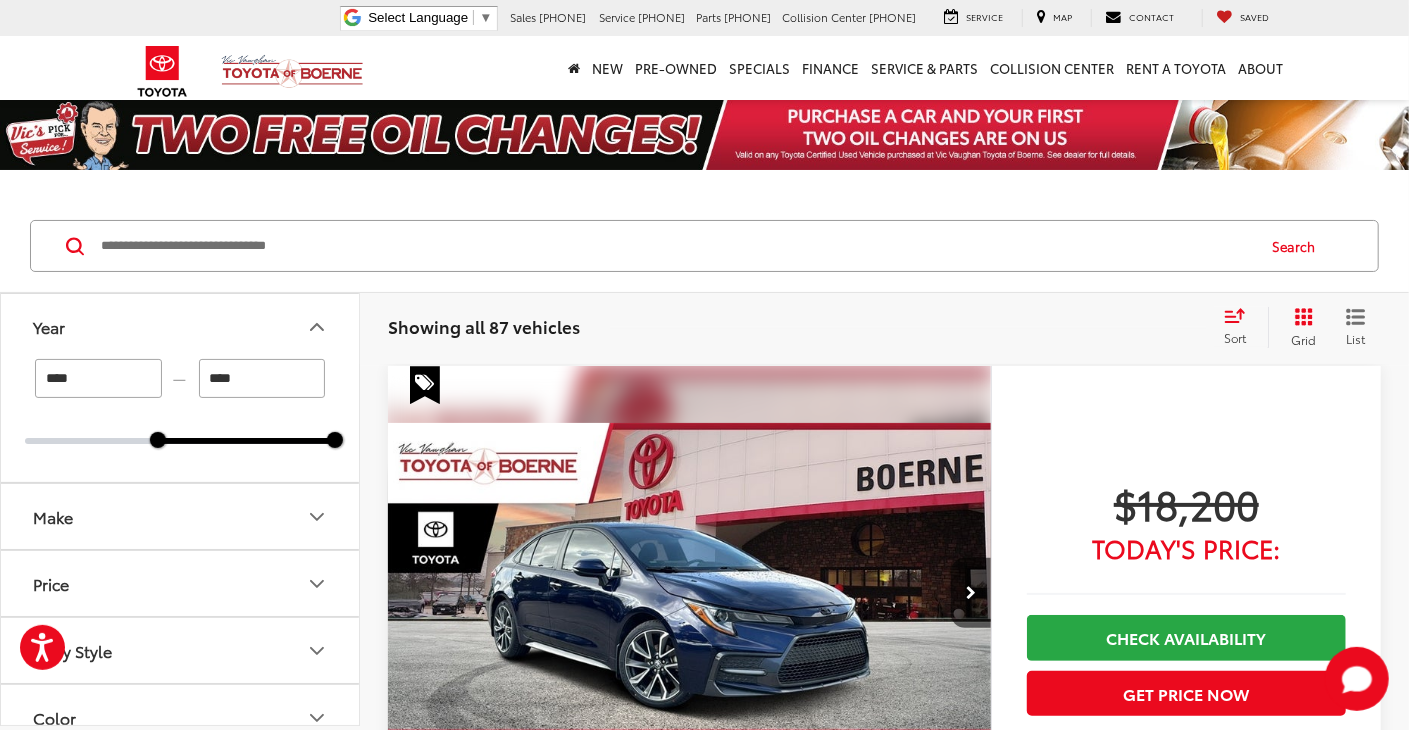 click on "****" at bounding box center (98, 378) 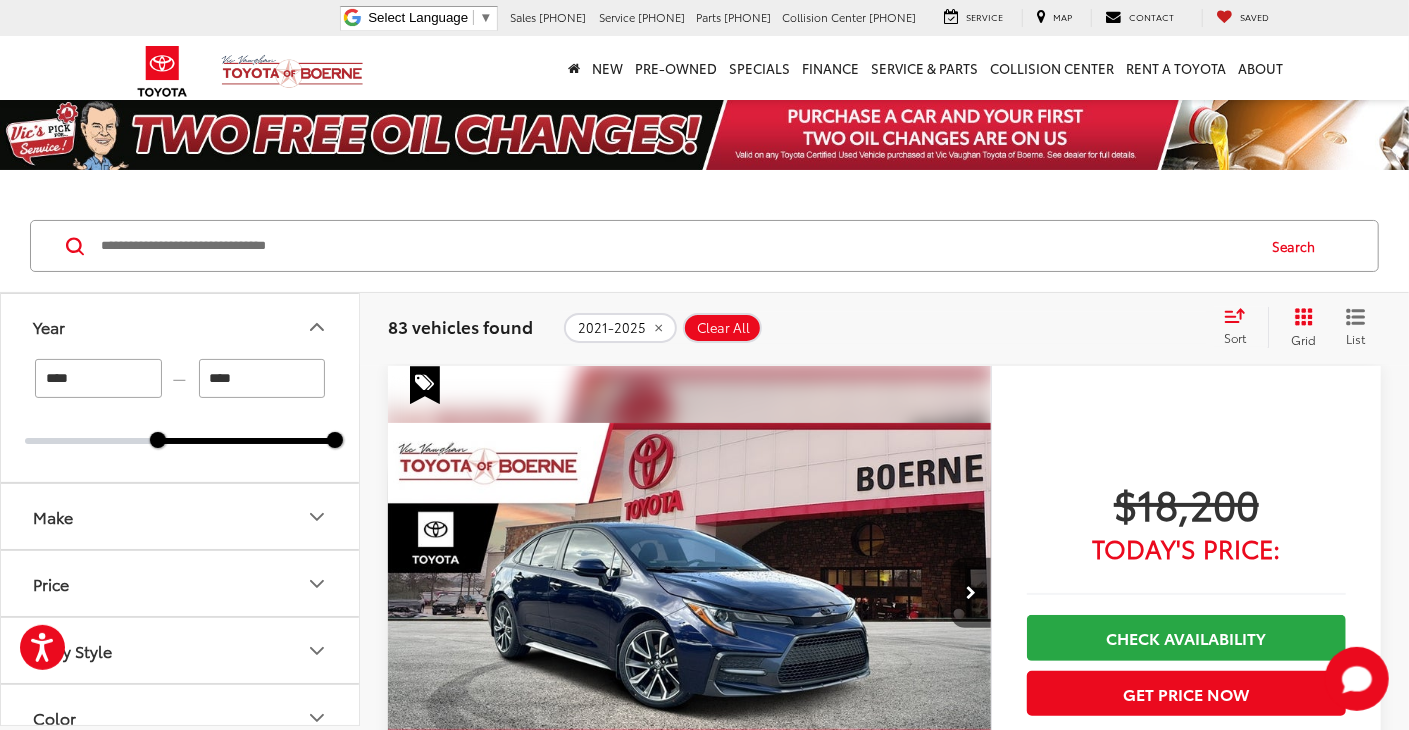 click on "****" at bounding box center [98, 378] 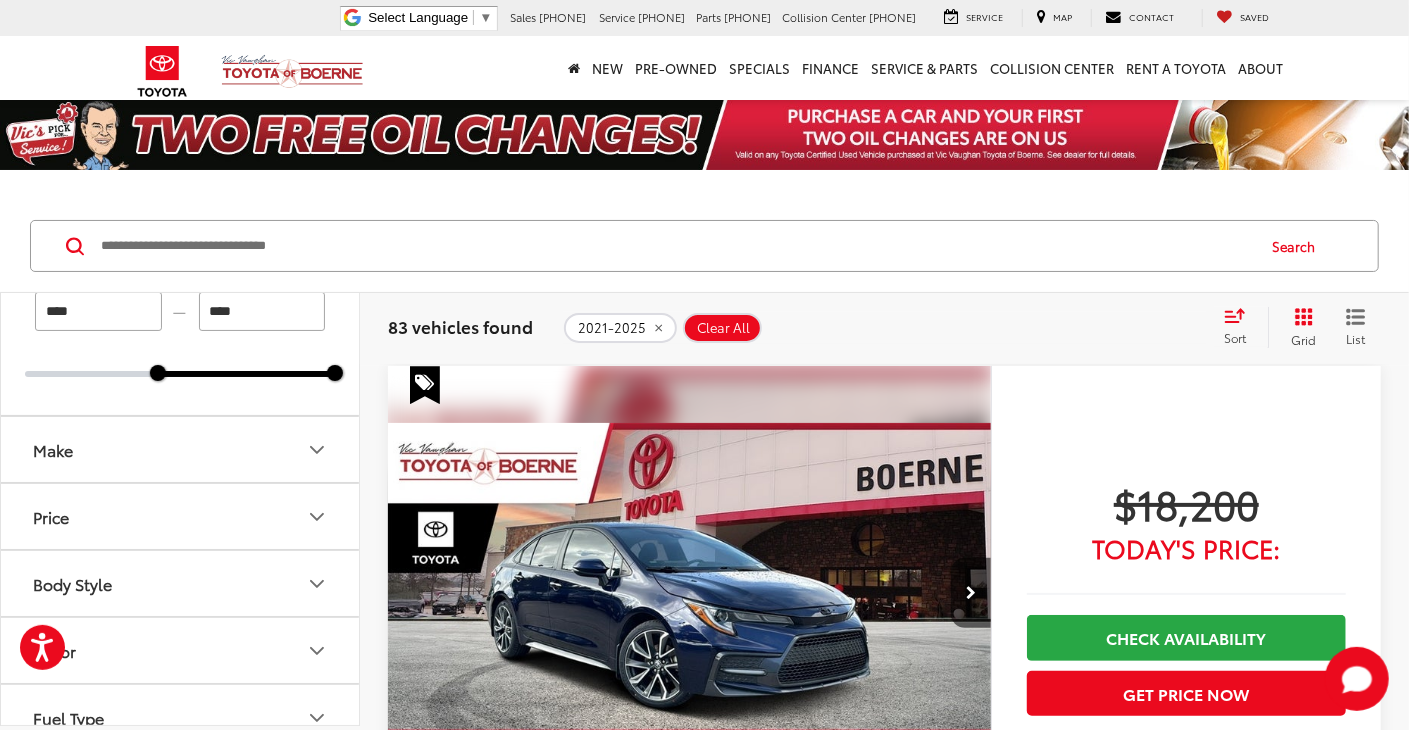 scroll, scrollTop: 100, scrollLeft: 0, axis: vertical 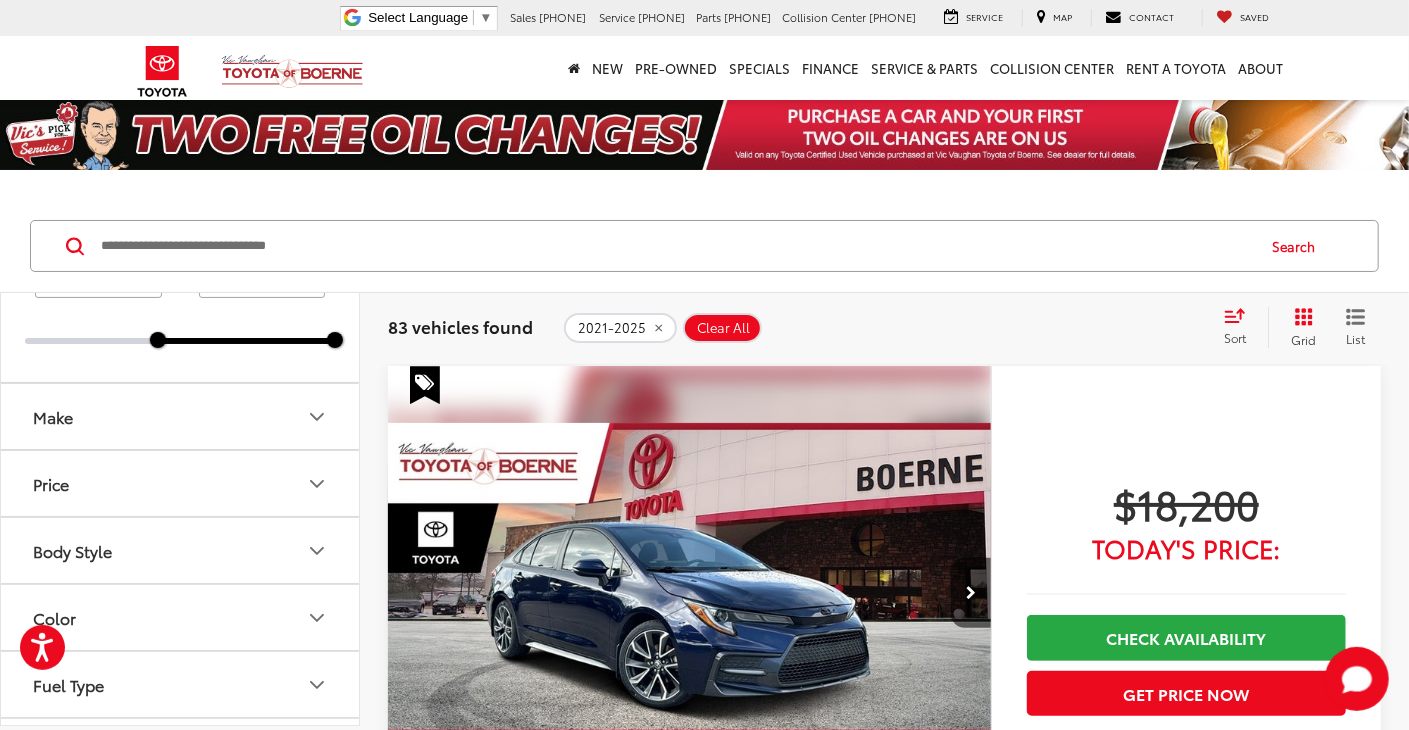 type on "****" 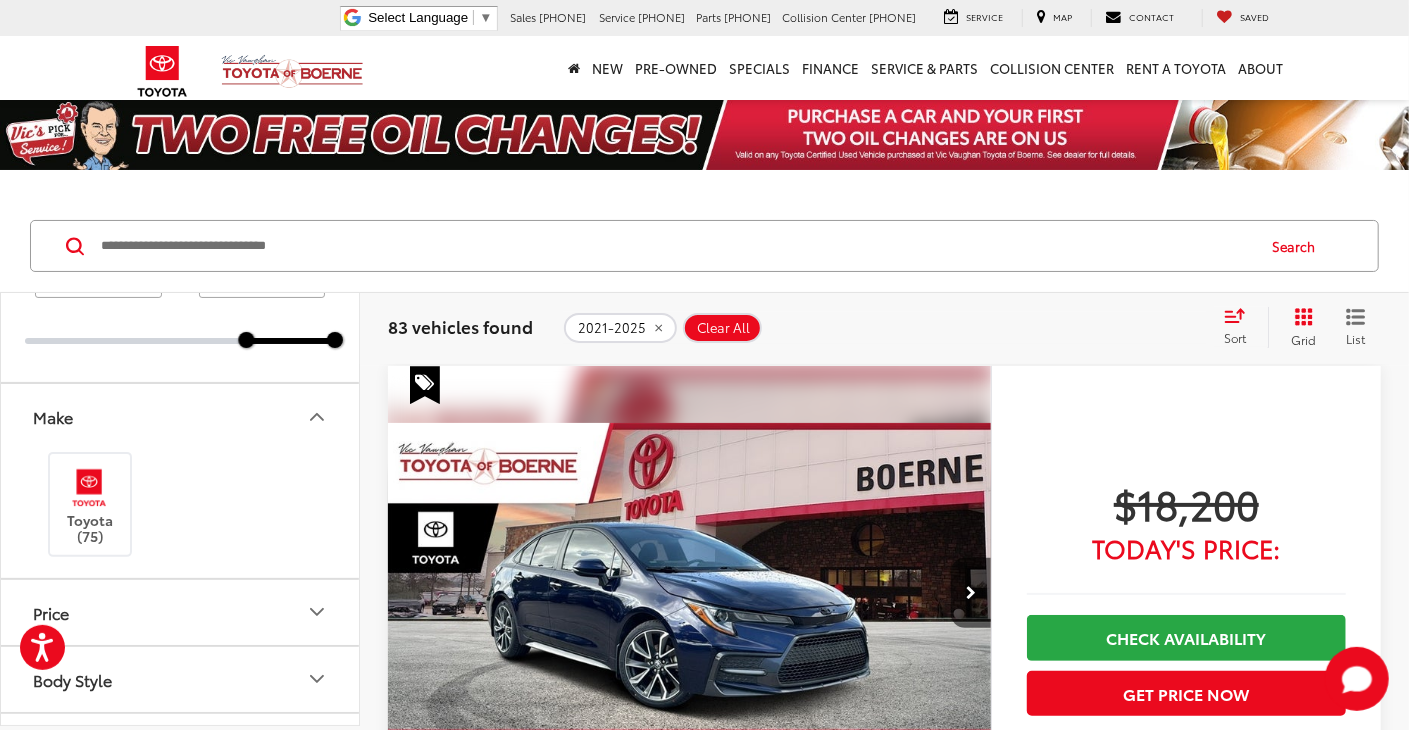 click 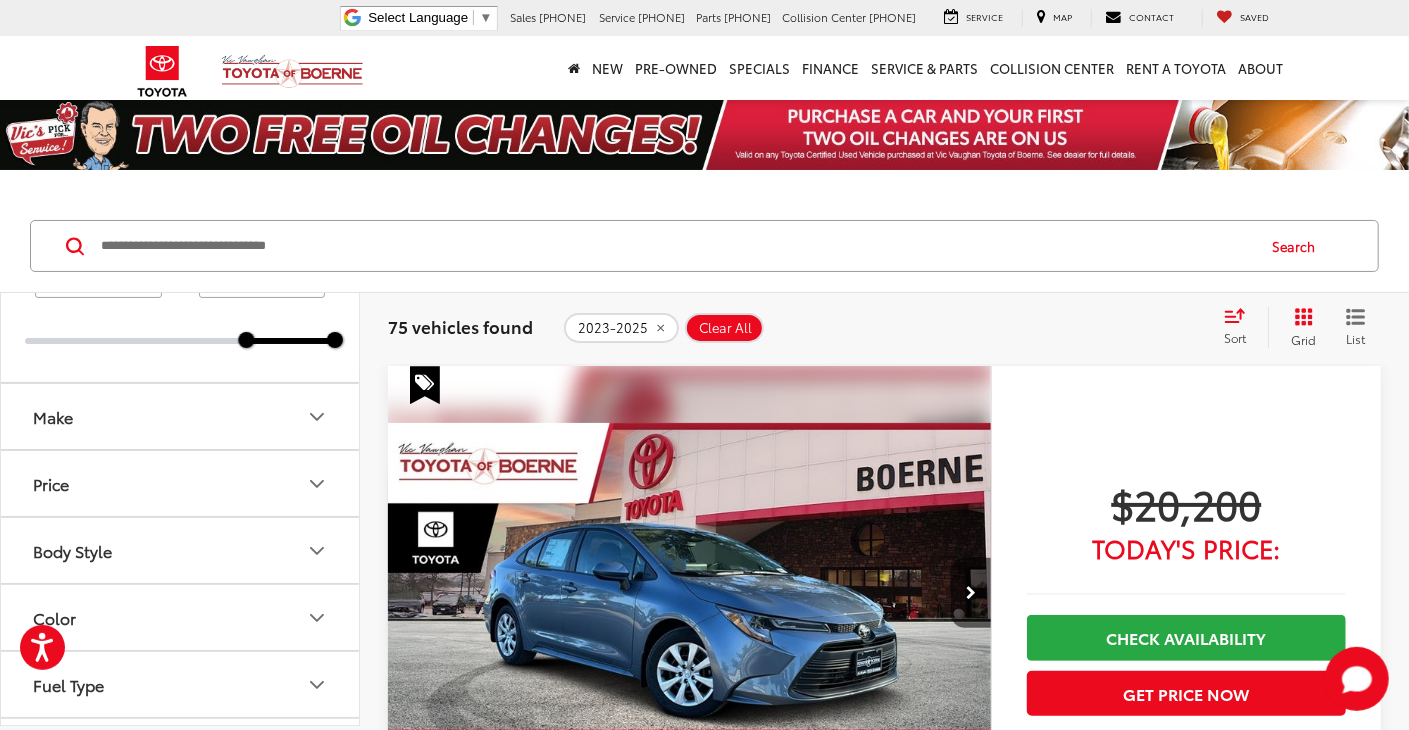 click 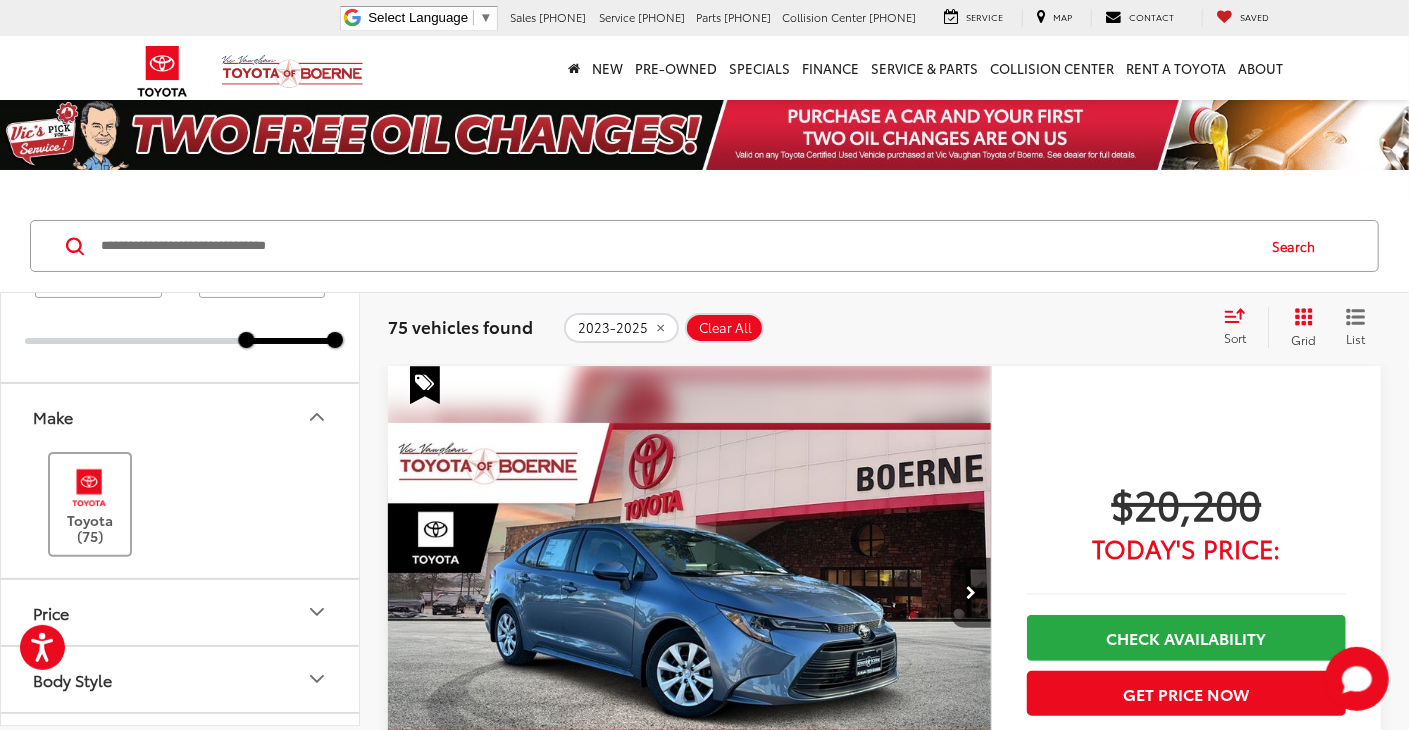 click at bounding box center [89, 487] 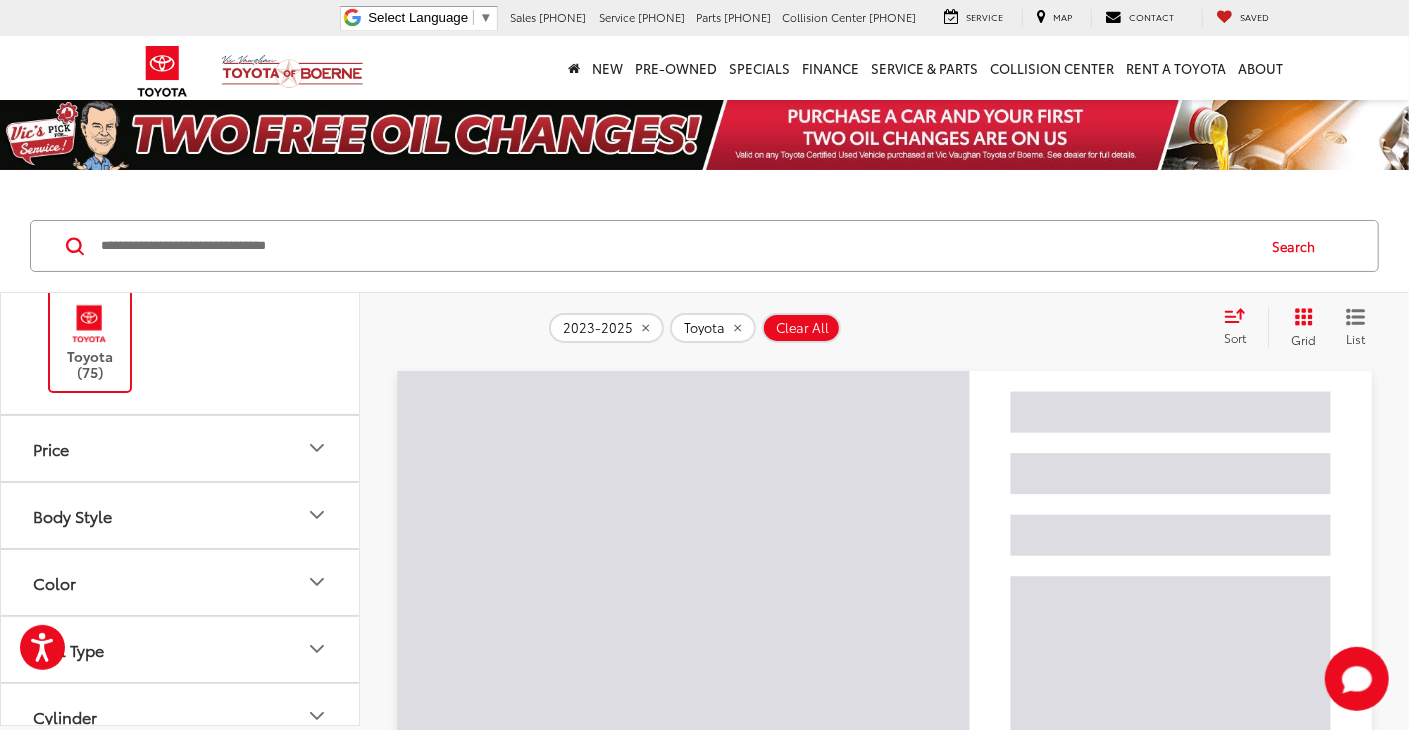 scroll, scrollTop: 300, scrollLeft: 0, axis: vertical 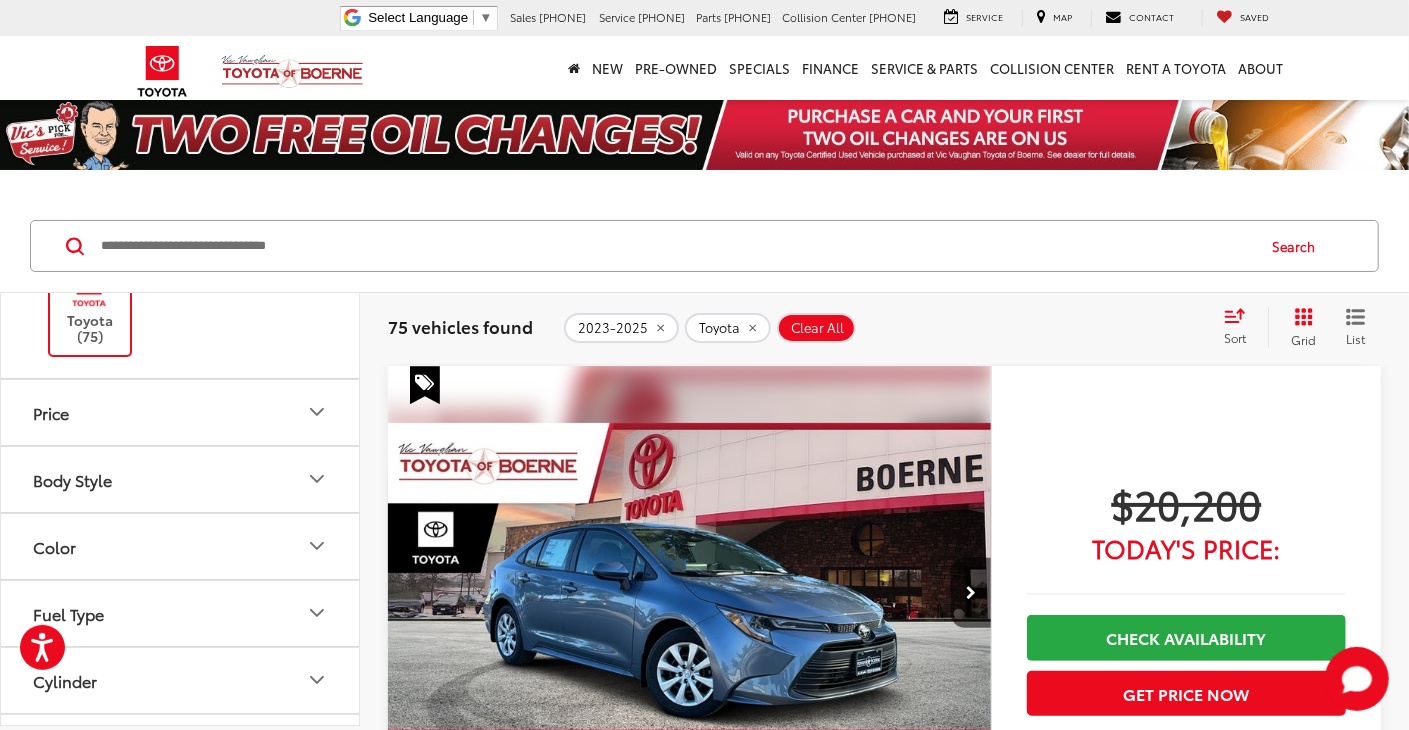 click 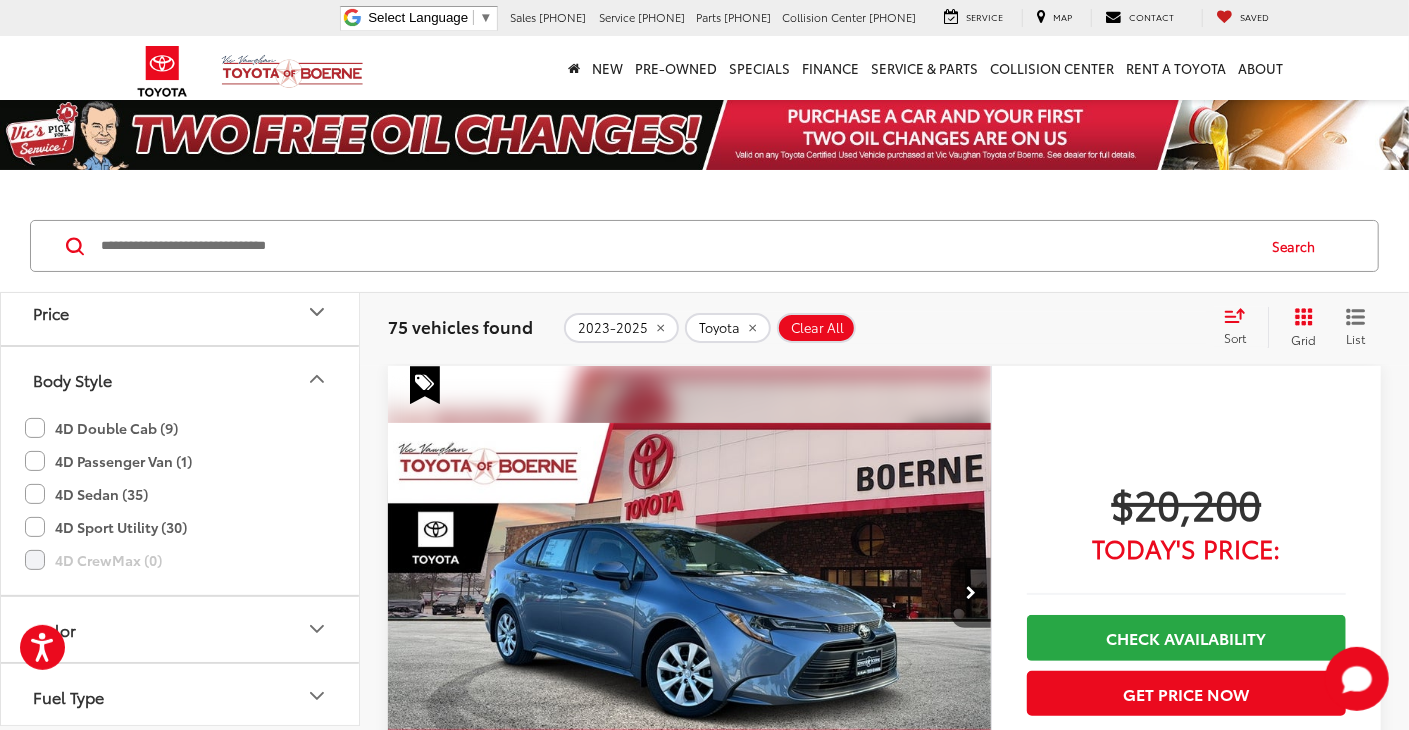 scroll, scrollTop: 300, scrollLeft: 0, axis: vertical 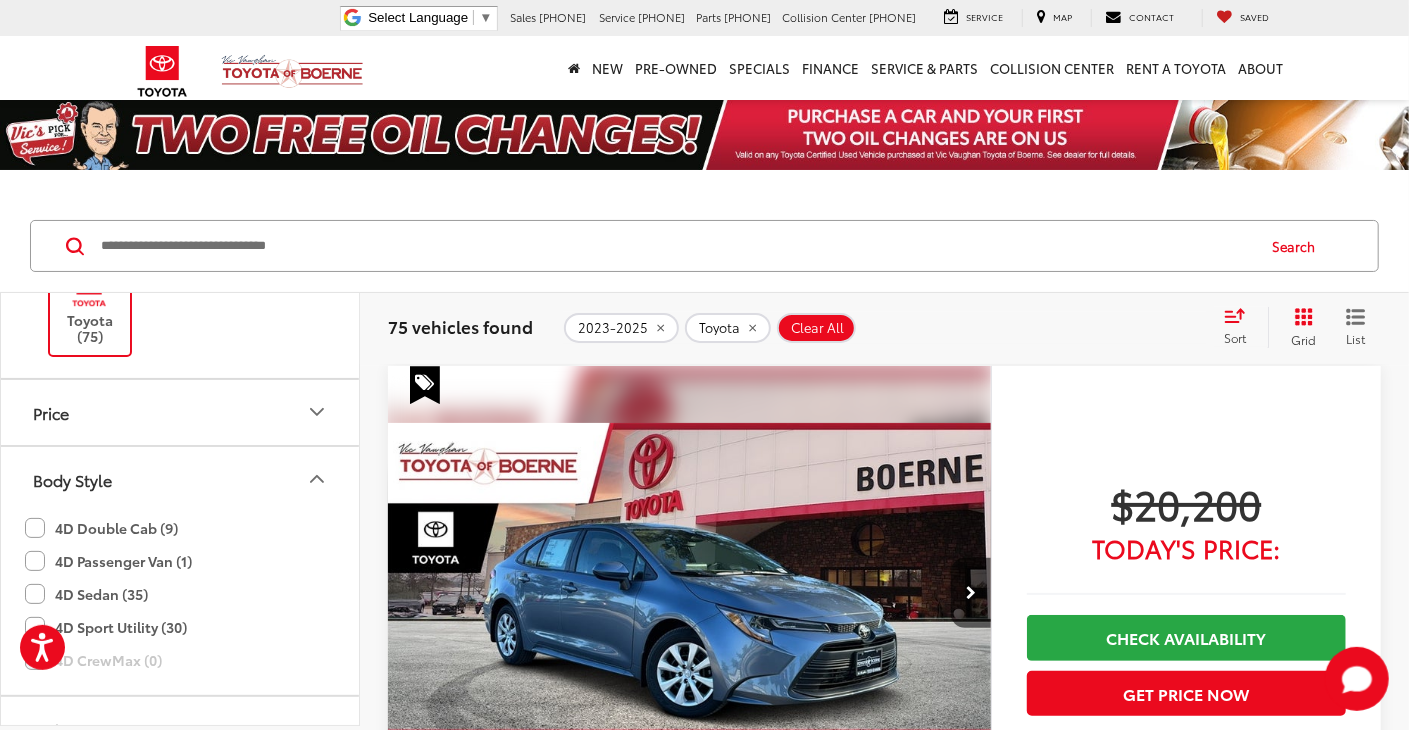 click 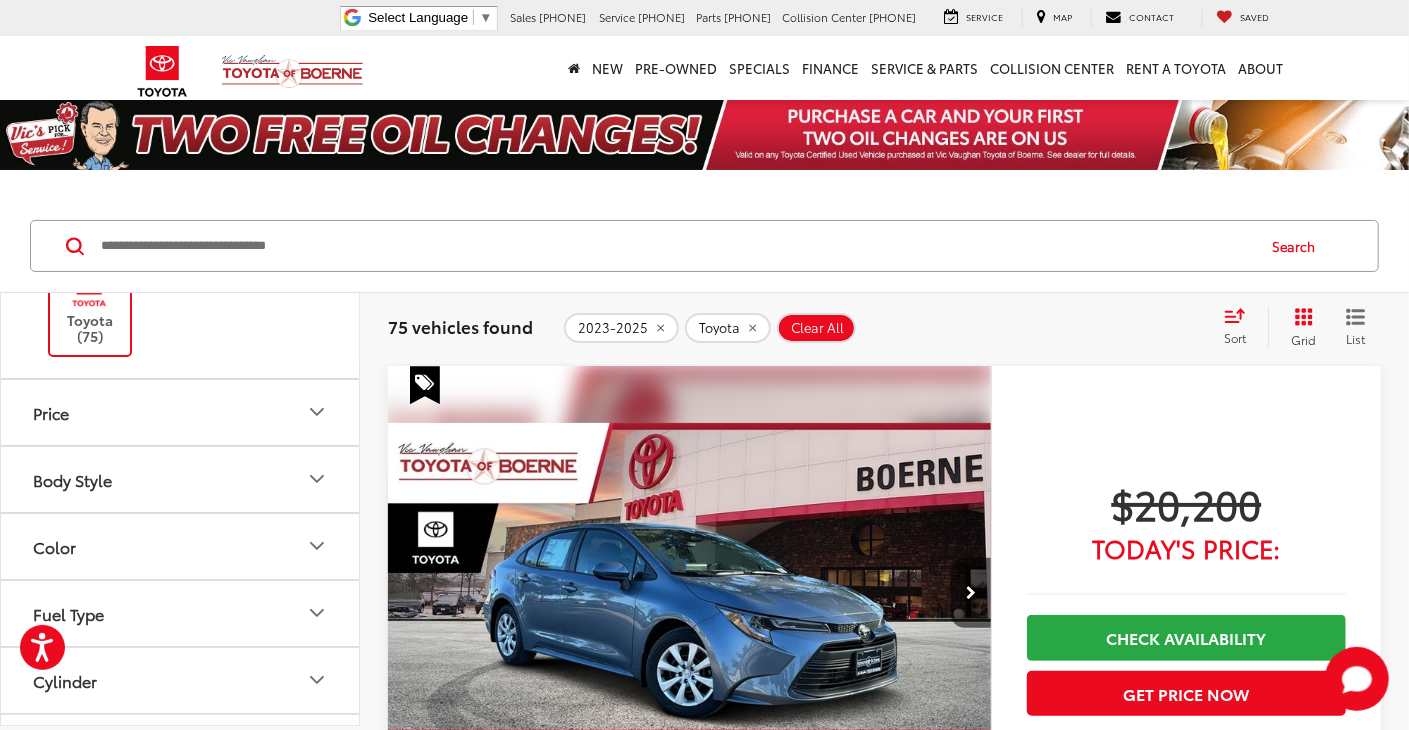 click 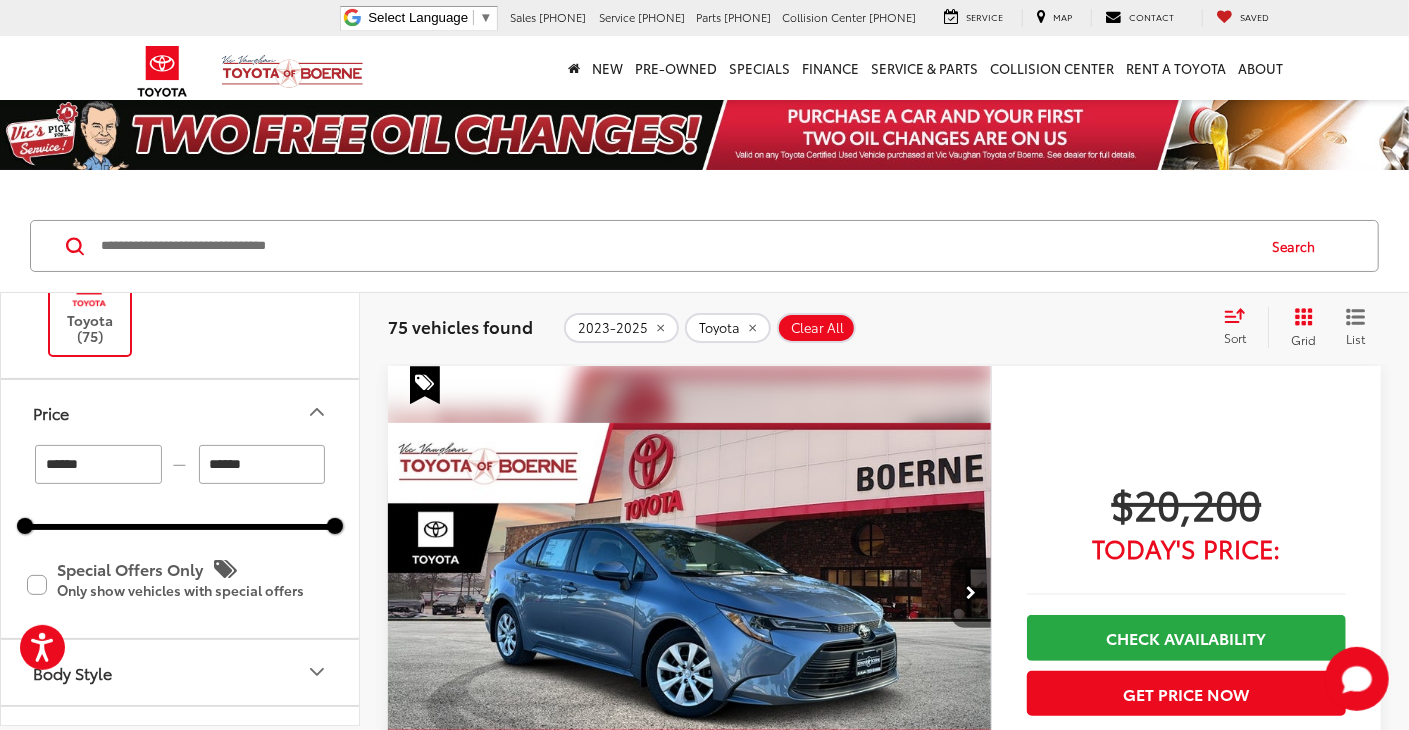 click 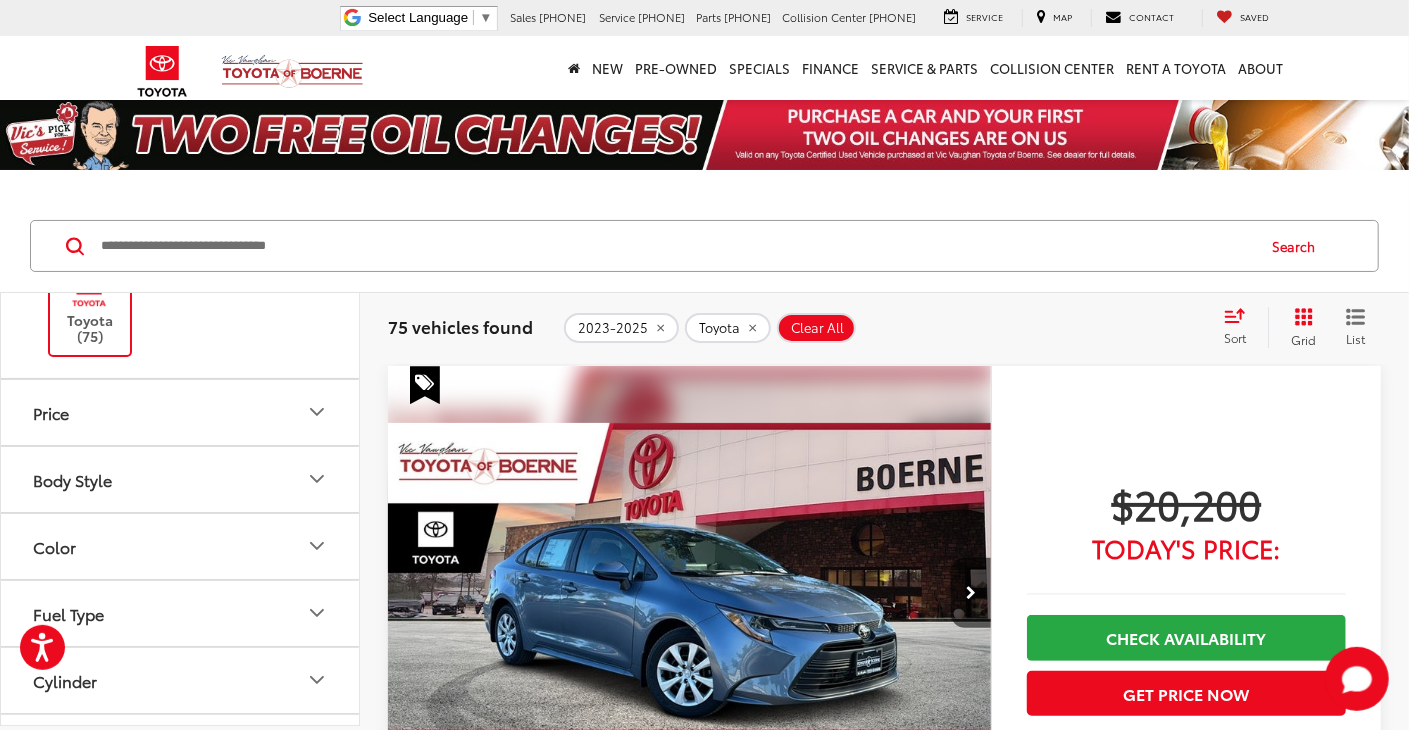 click 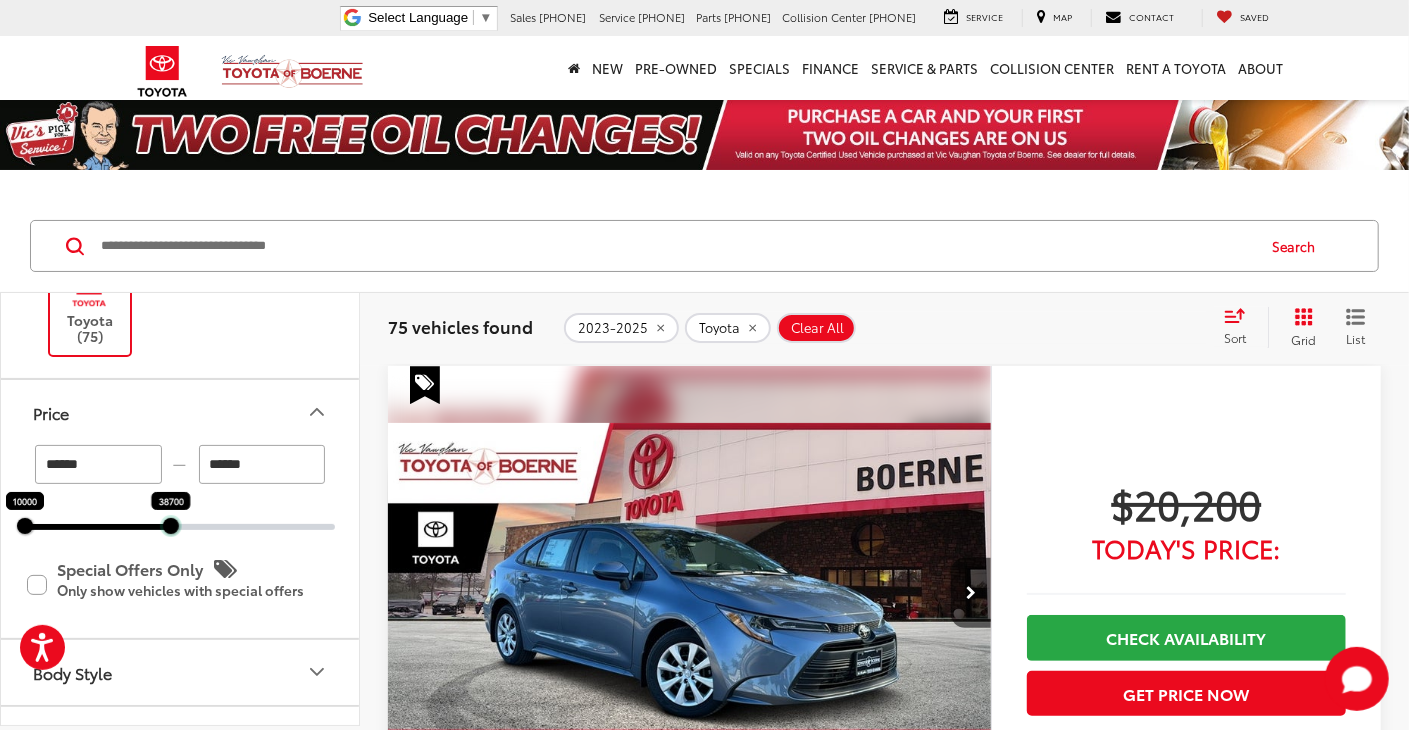 drag, startPoint x: 333, startPoint y: 531, endPoint x: 160, endPoint y: 532, distance: 173.00288 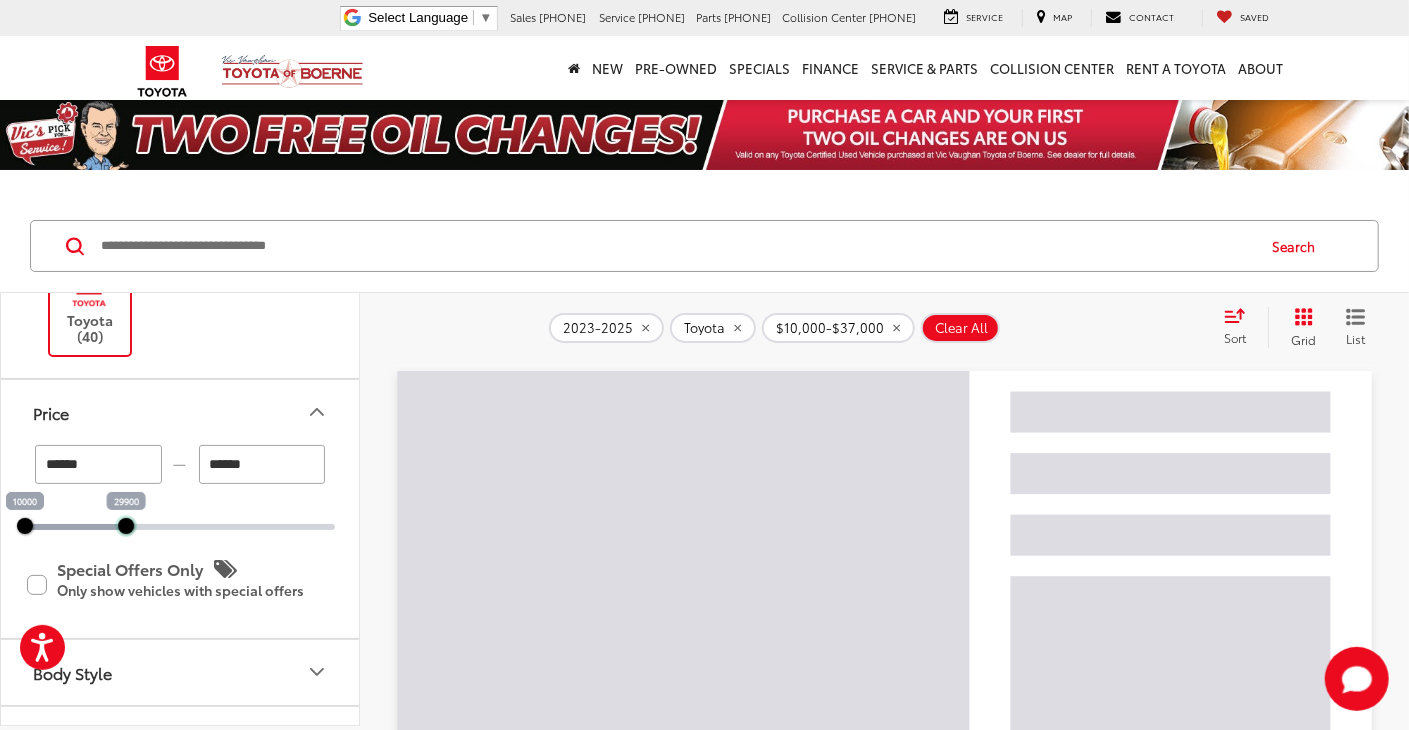 drag, startPoint x: 158, startPoint y: 525, endPoint x: 81, endPoint y: 528, distance: 77.05842 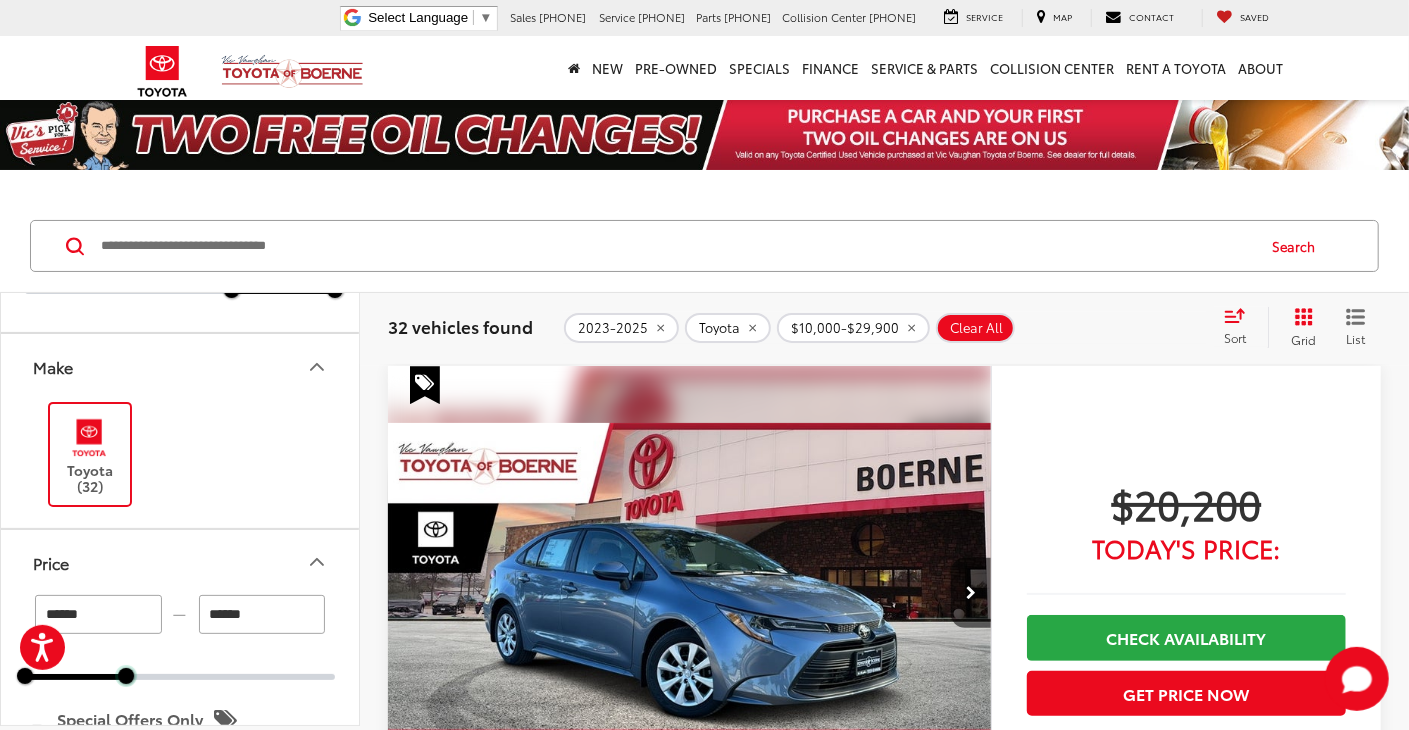 scroll, scrollTop: 200, scrollLeft: 0, axis: vertical 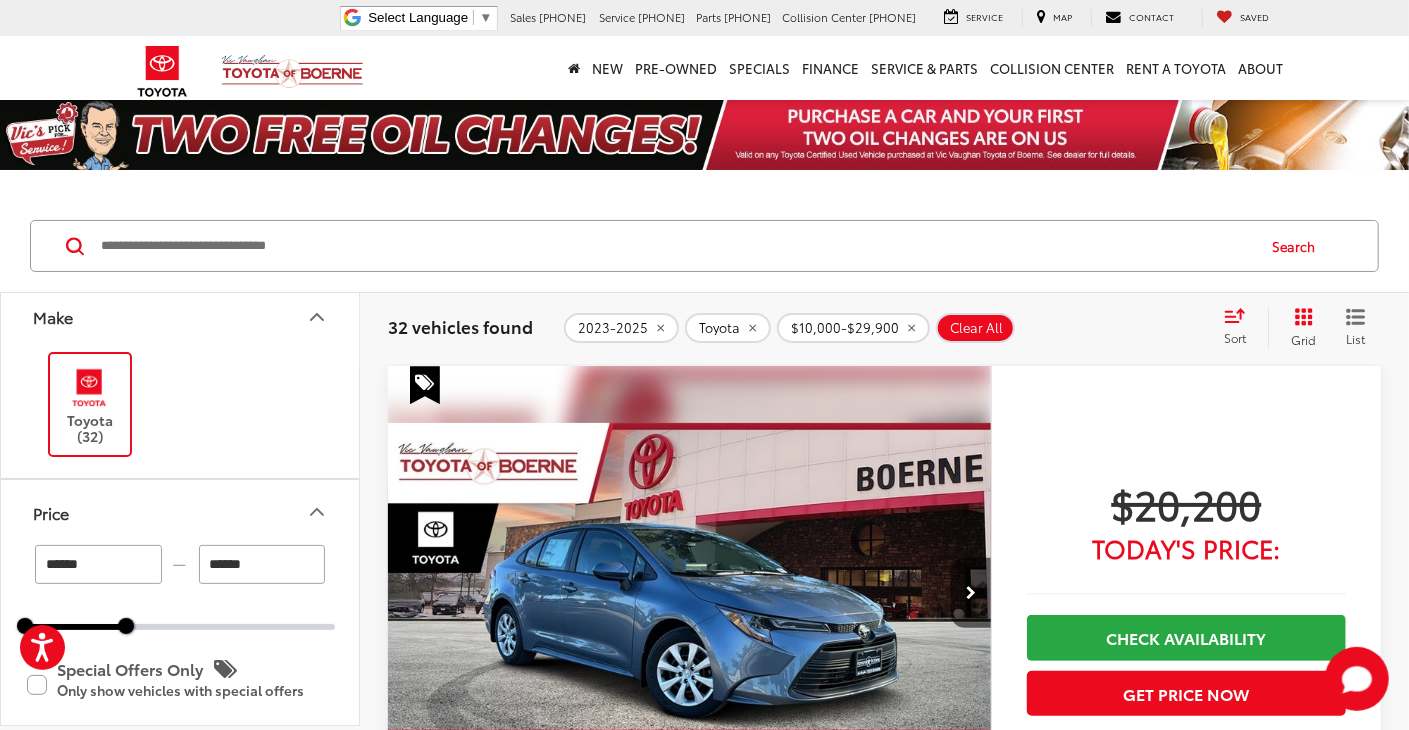 click on "2023-2025" at bounding box center (613, 328) 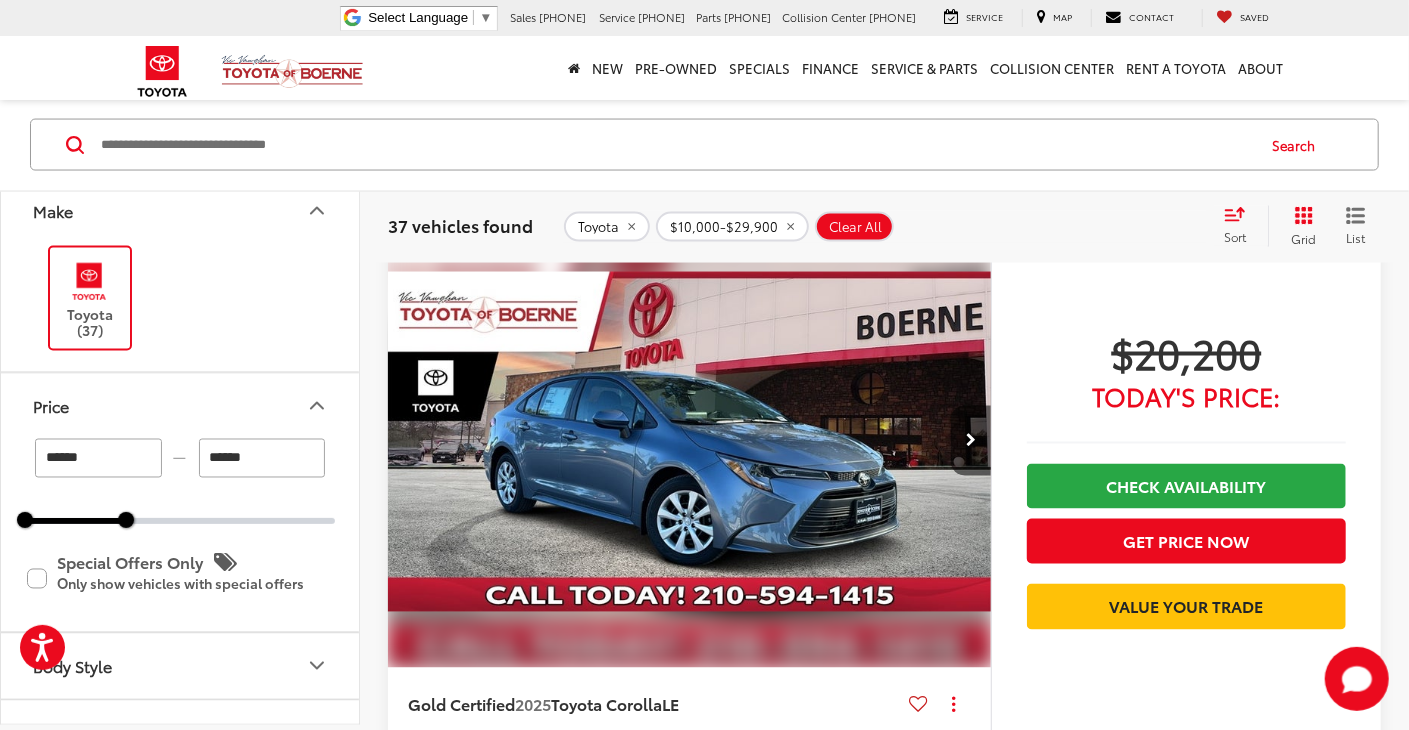 scroll, scrollTop: 1800, scrollLeft: 0, axis: vertical 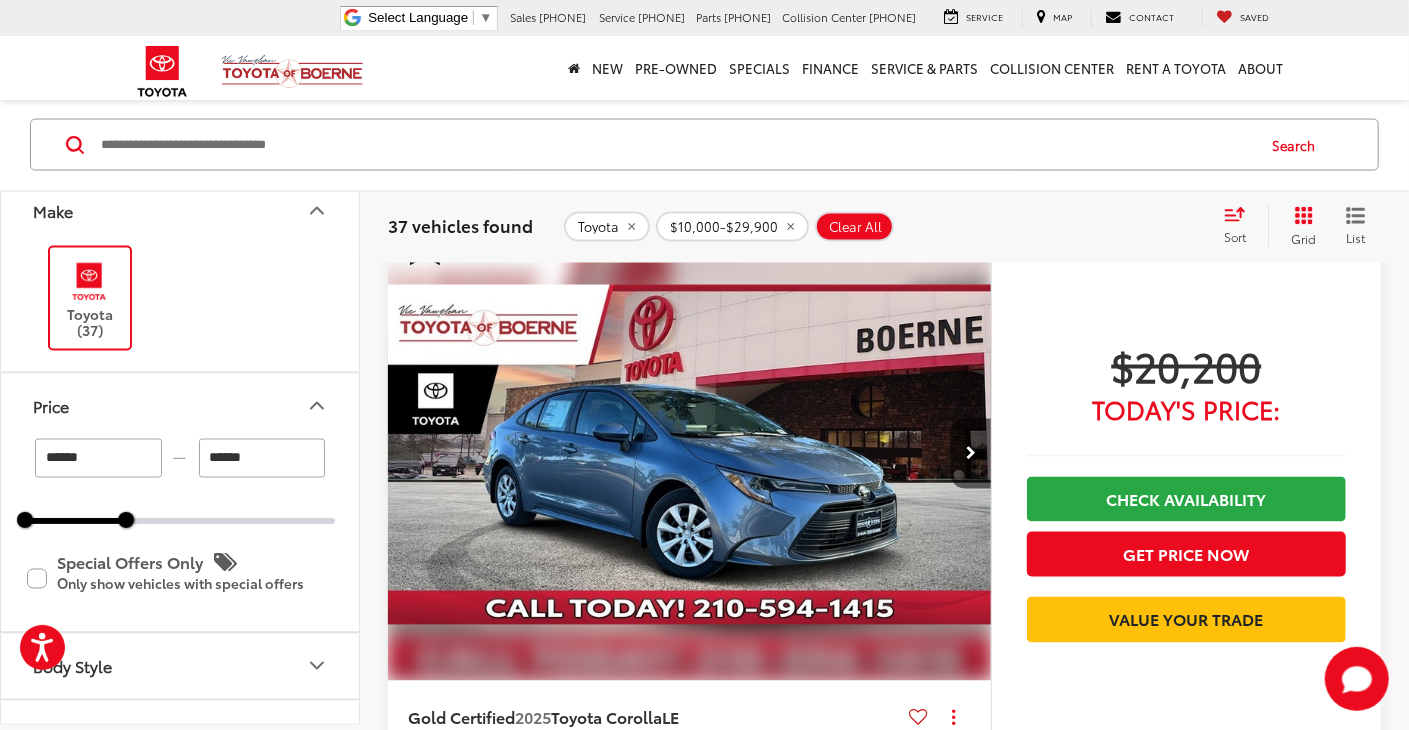 click at bounding box center [690, 455] 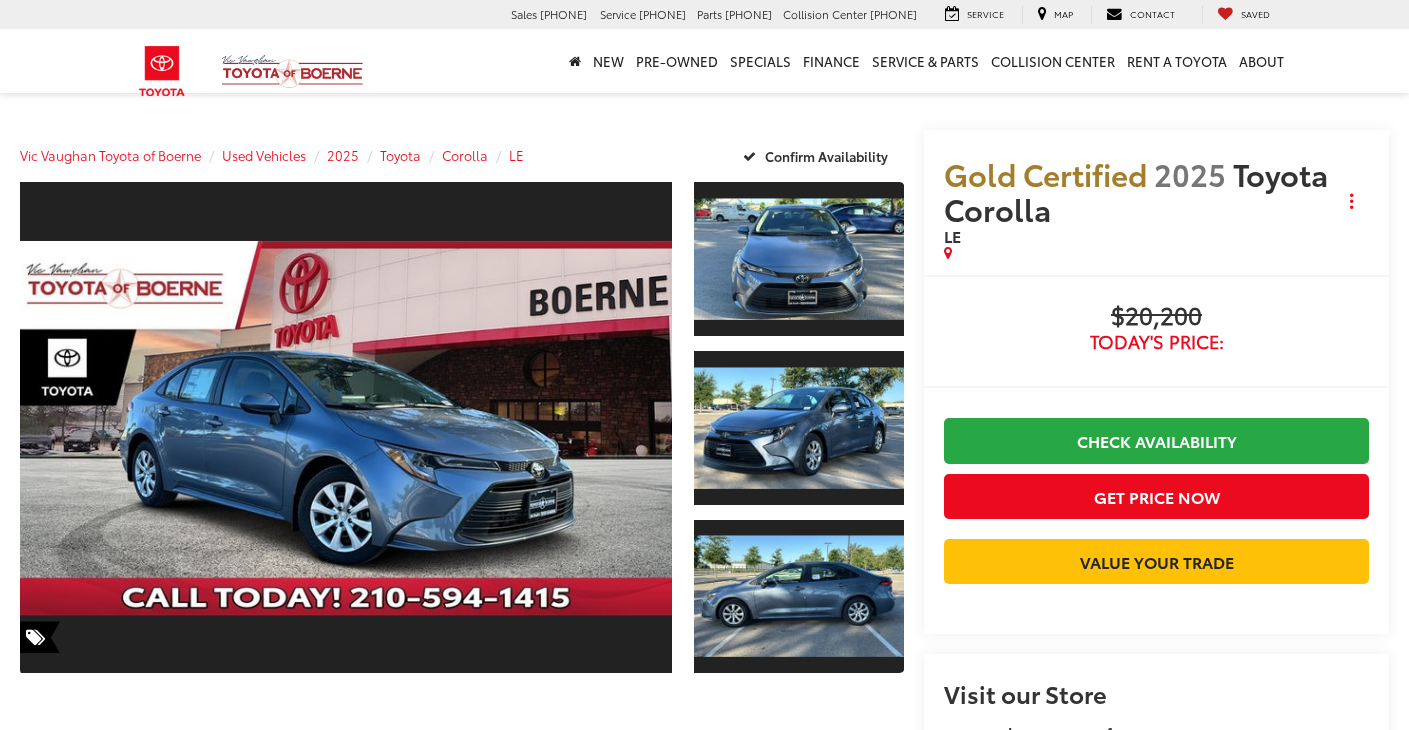 scroll, scrollTop: 0, scrollLeft: 0, axis: both 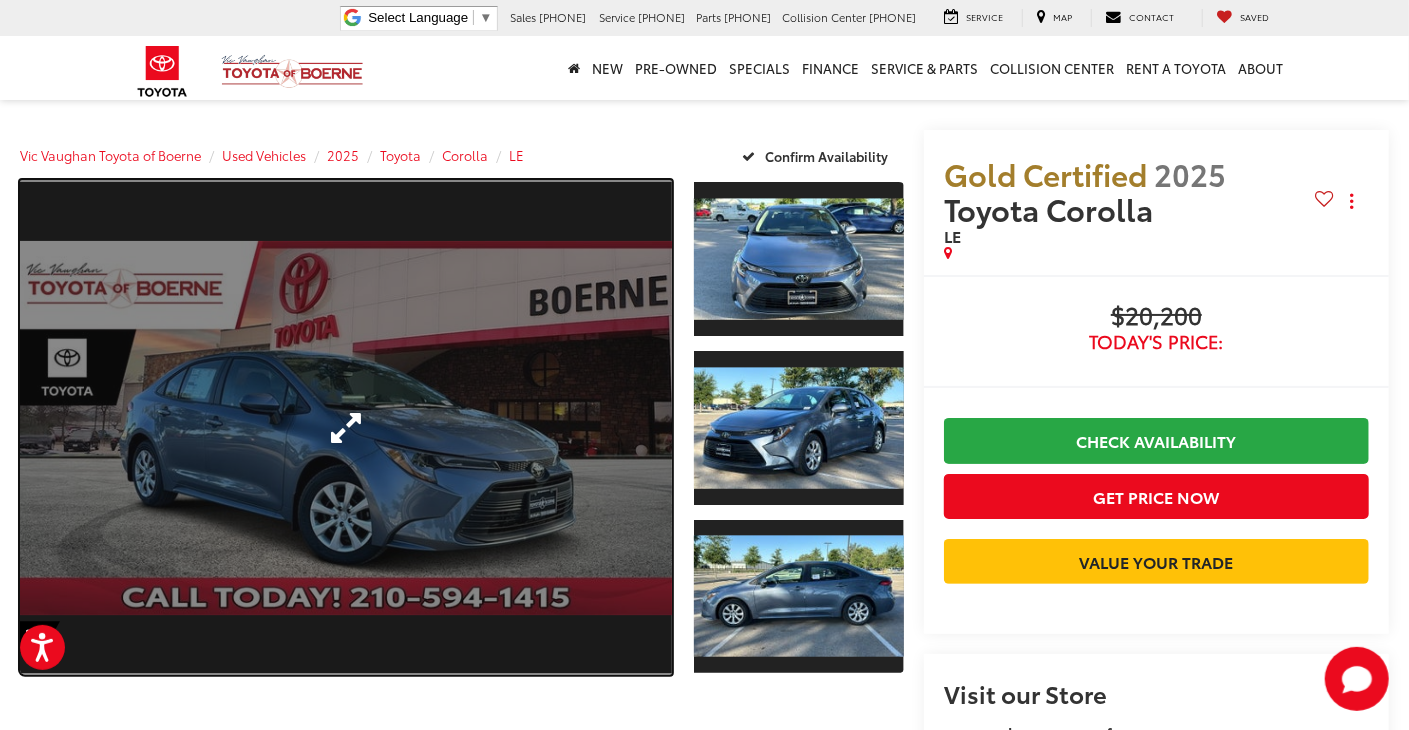 click at bounding box center (346, 427) 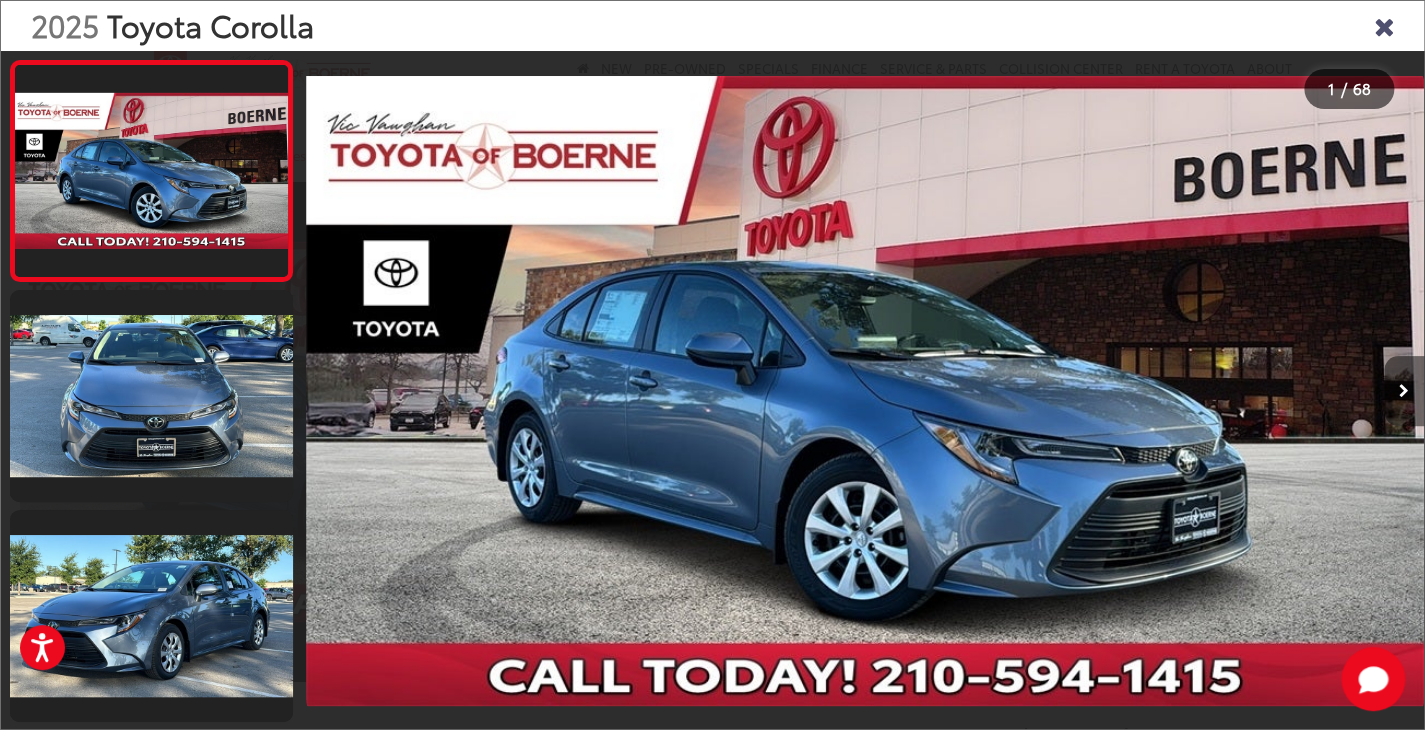 click at bounding box center [1404, 391] 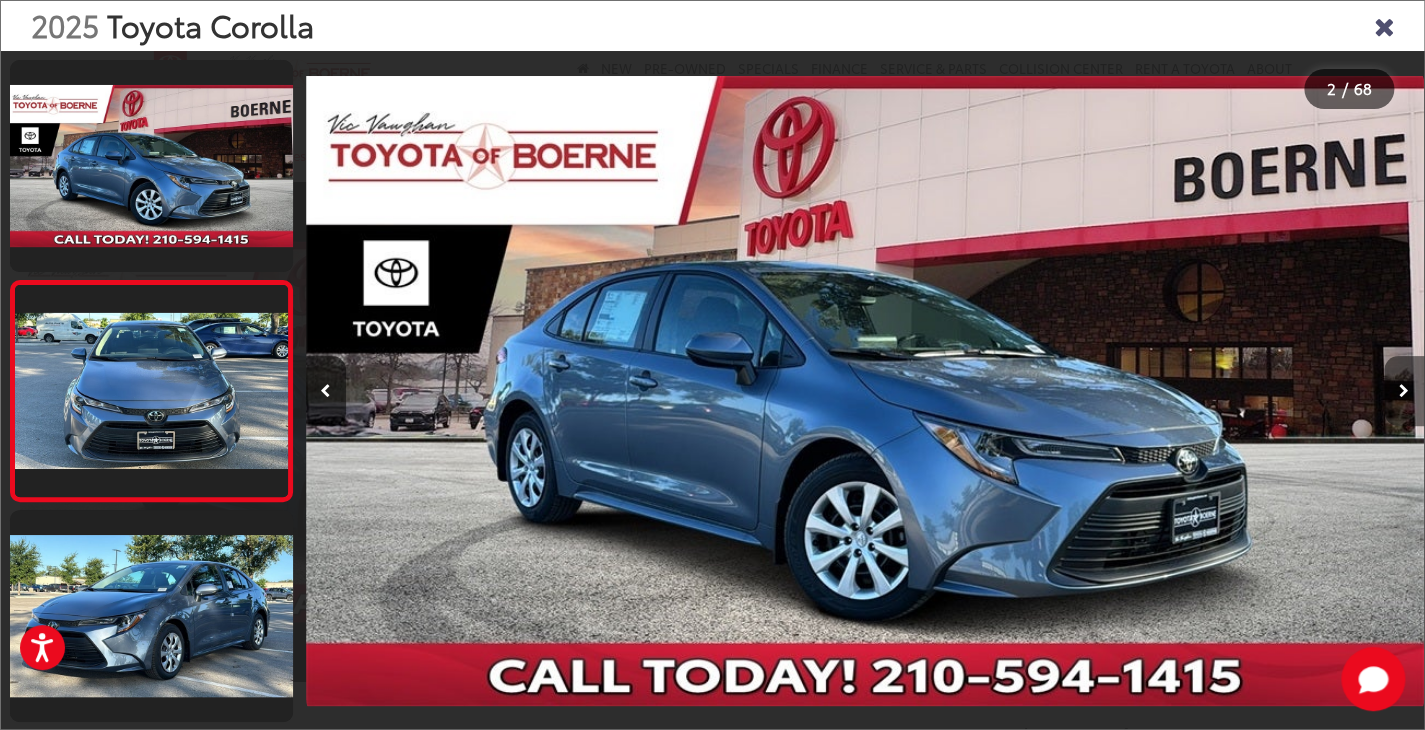 scroll, scrollTop: 0, scrollLeft: 348, axis: horizontal 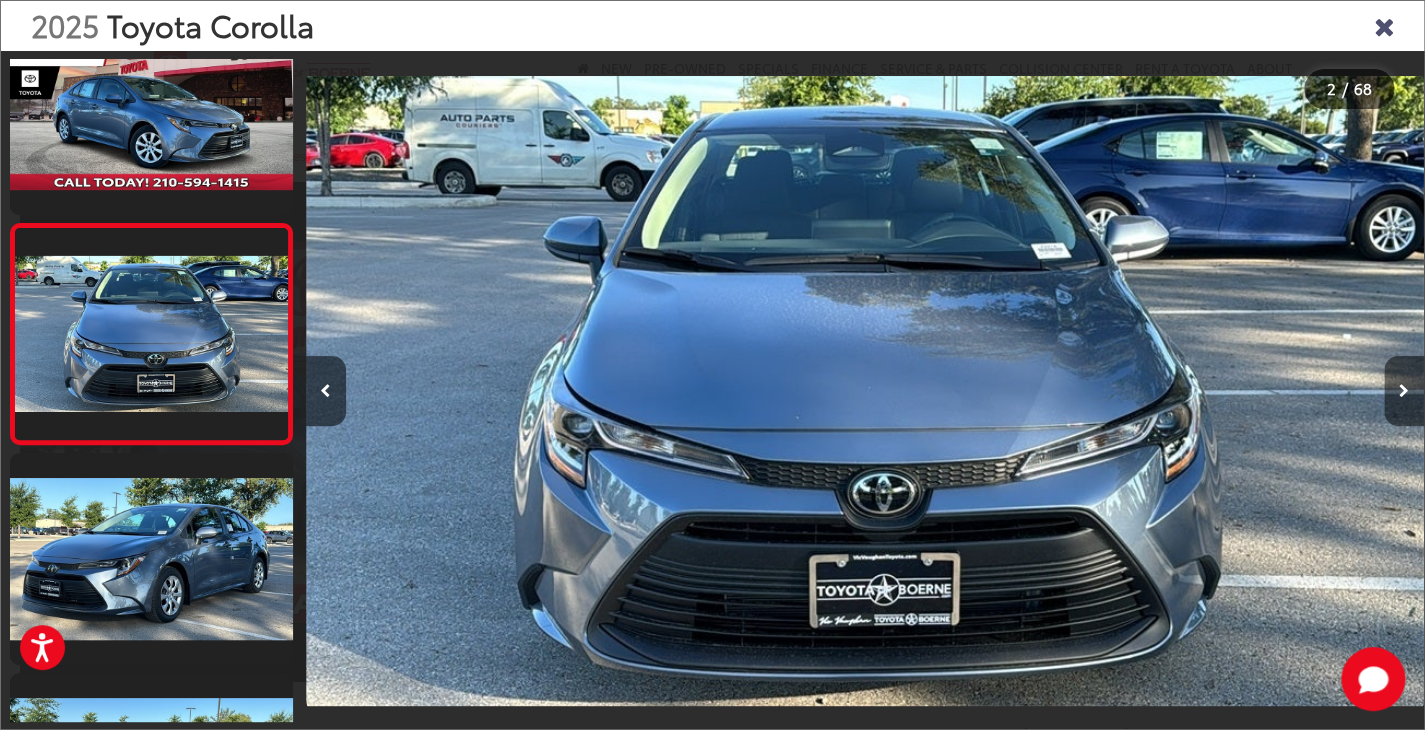 click at bounding box center [1404, 391] 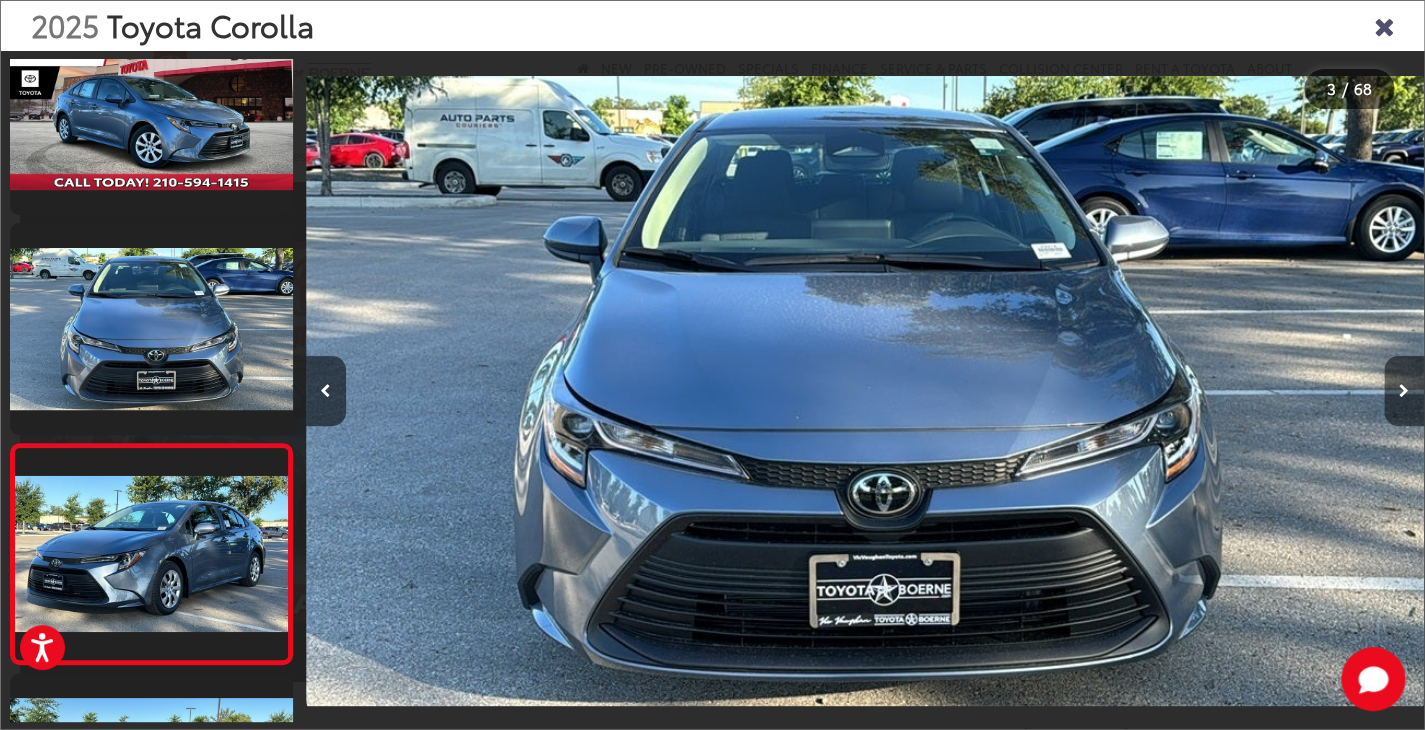 scroll, scrollTop: 0, scrollLeft: 1419, axis: horizontal 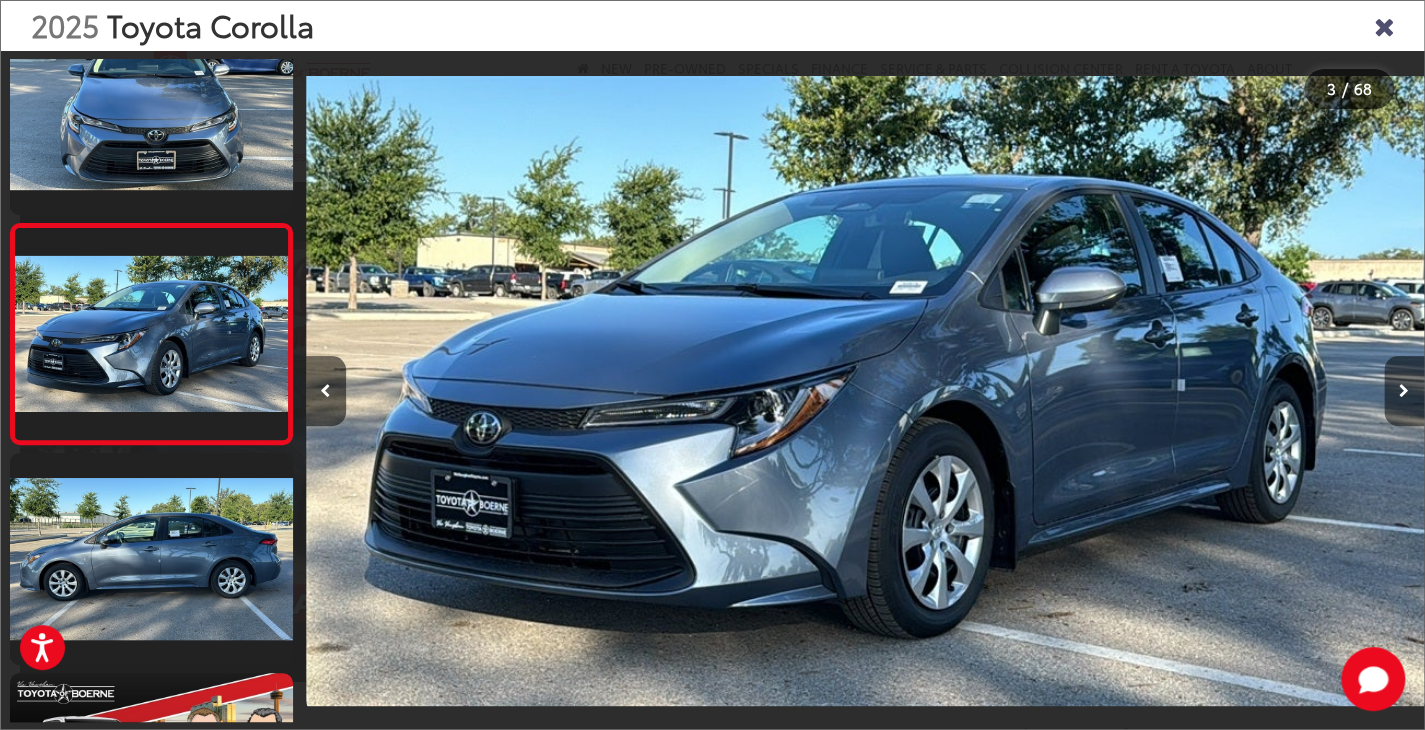 click at bounding box center [1404, 391] 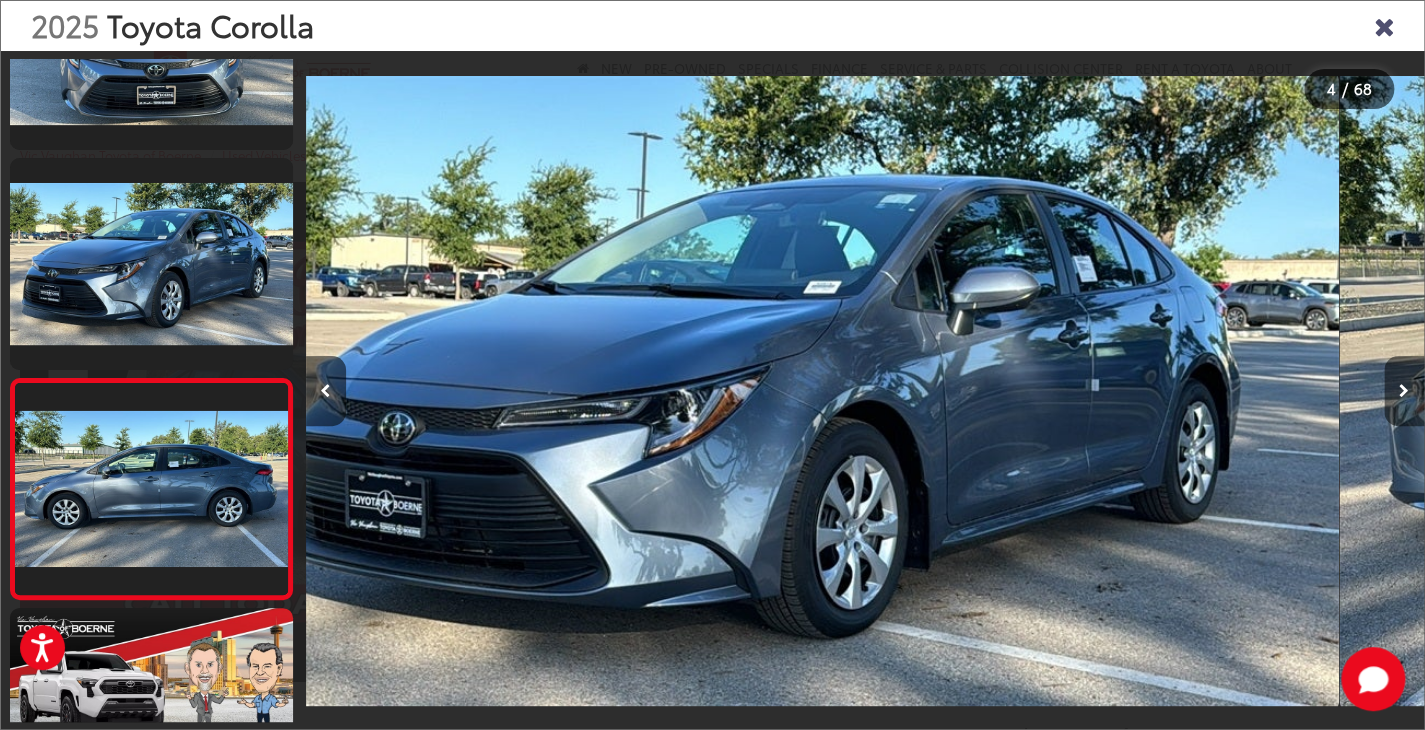 scroll, scrollTop: 481, scrollLeft: 0, axis: vertical 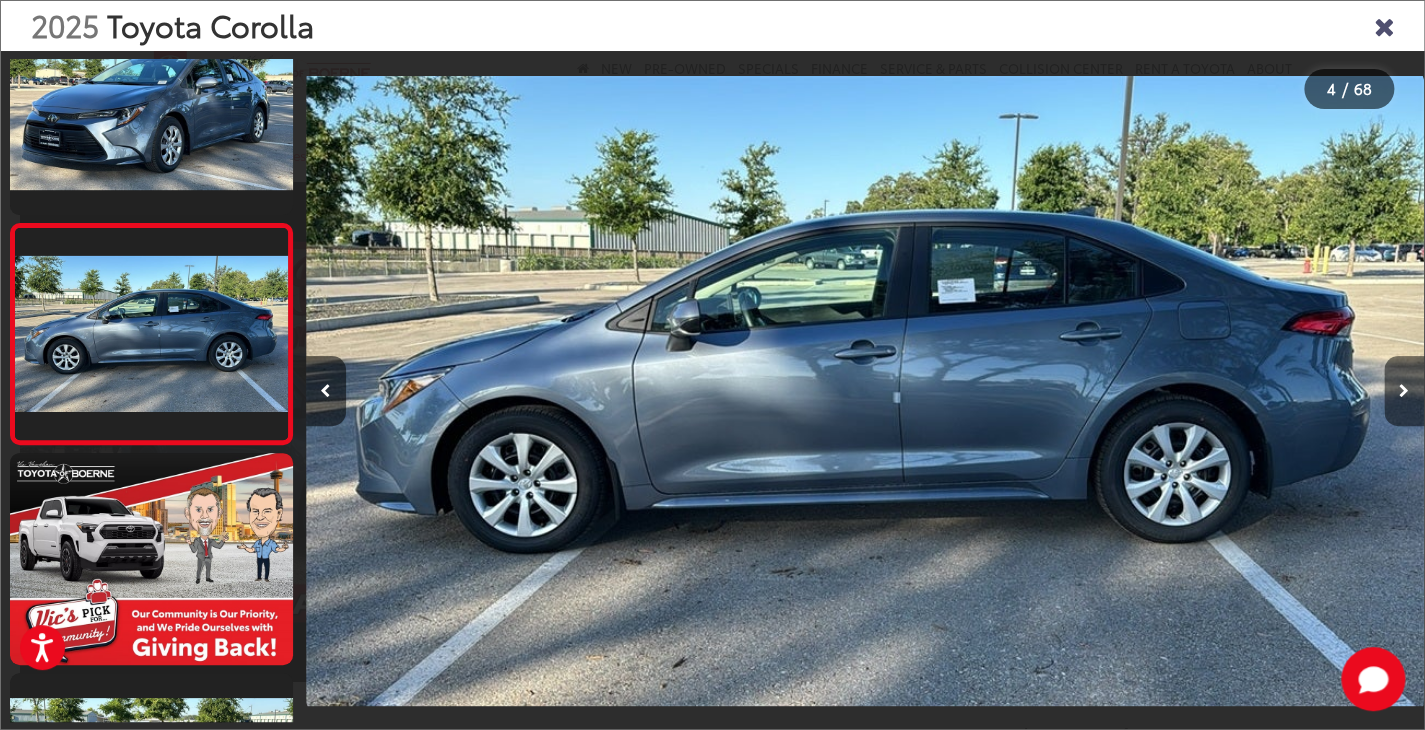 click at bounding box center [1404, 391] 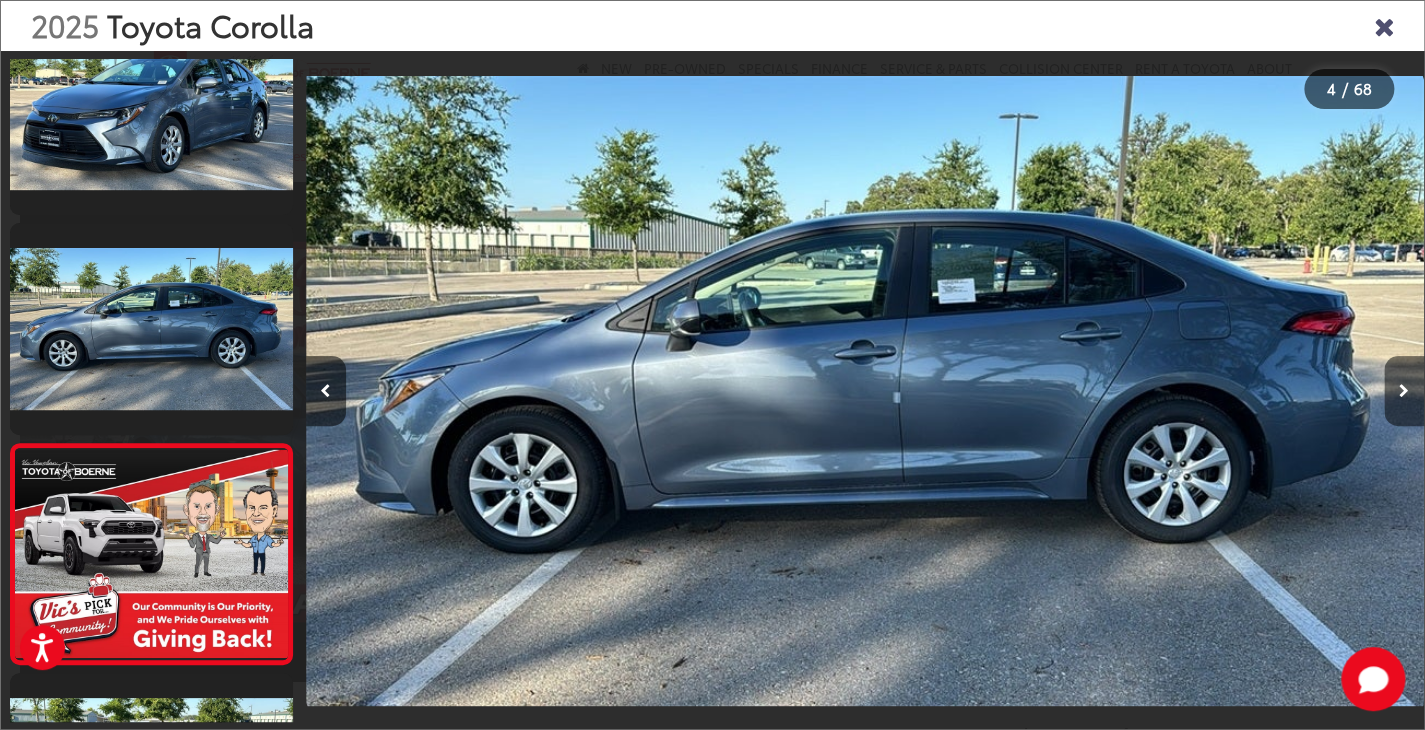 scroll, scrollTop: 0, scrollLeft: 3702, axis: horizontal 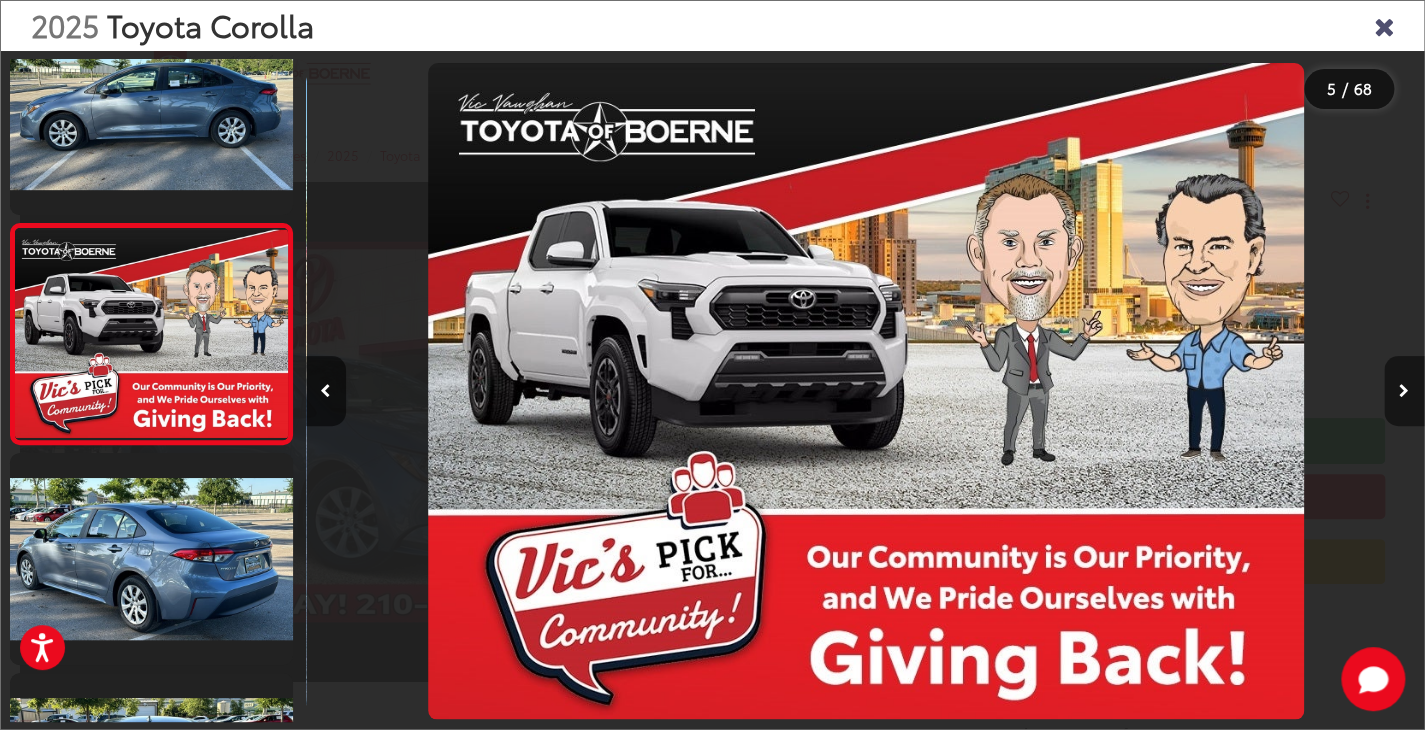 click at bounding box center [1404, 391] 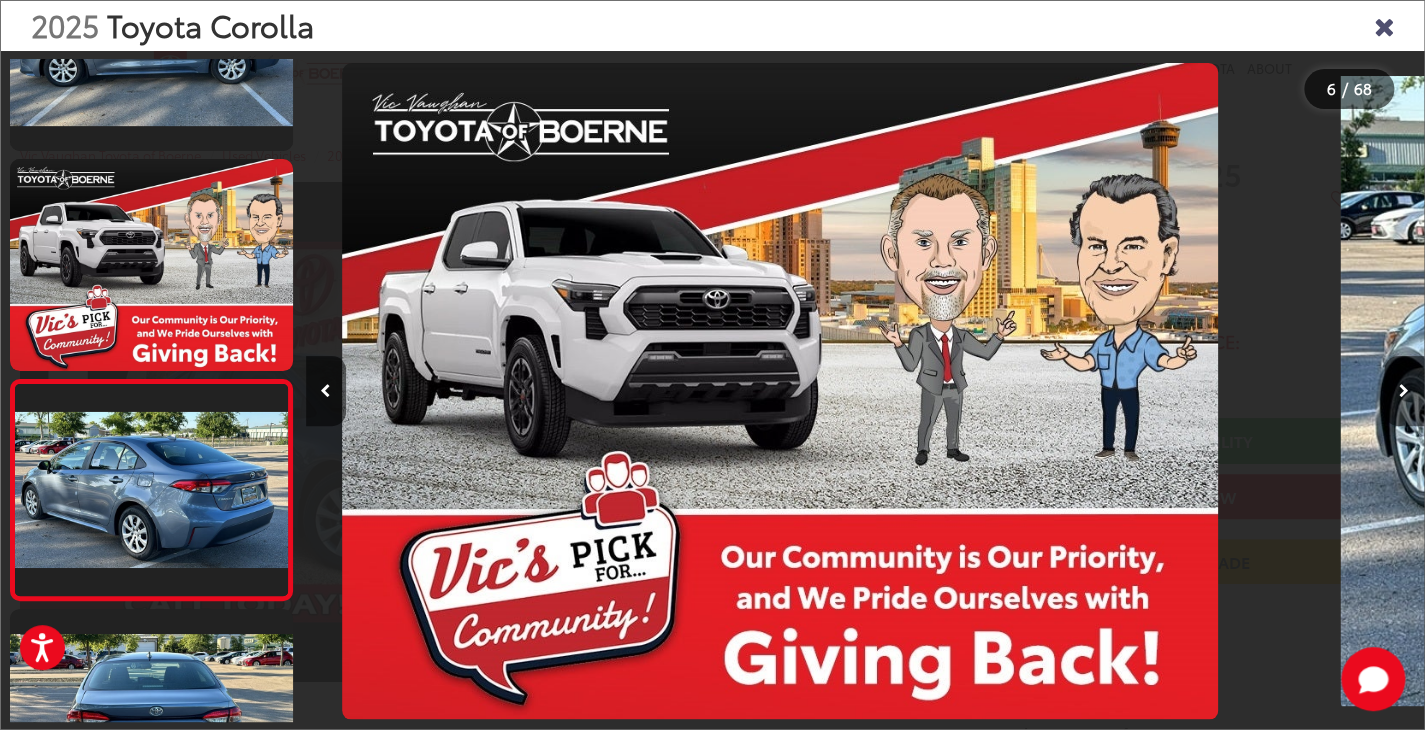 scroll, scrollTop: 908, scrollLeft: 0, axis: vertical 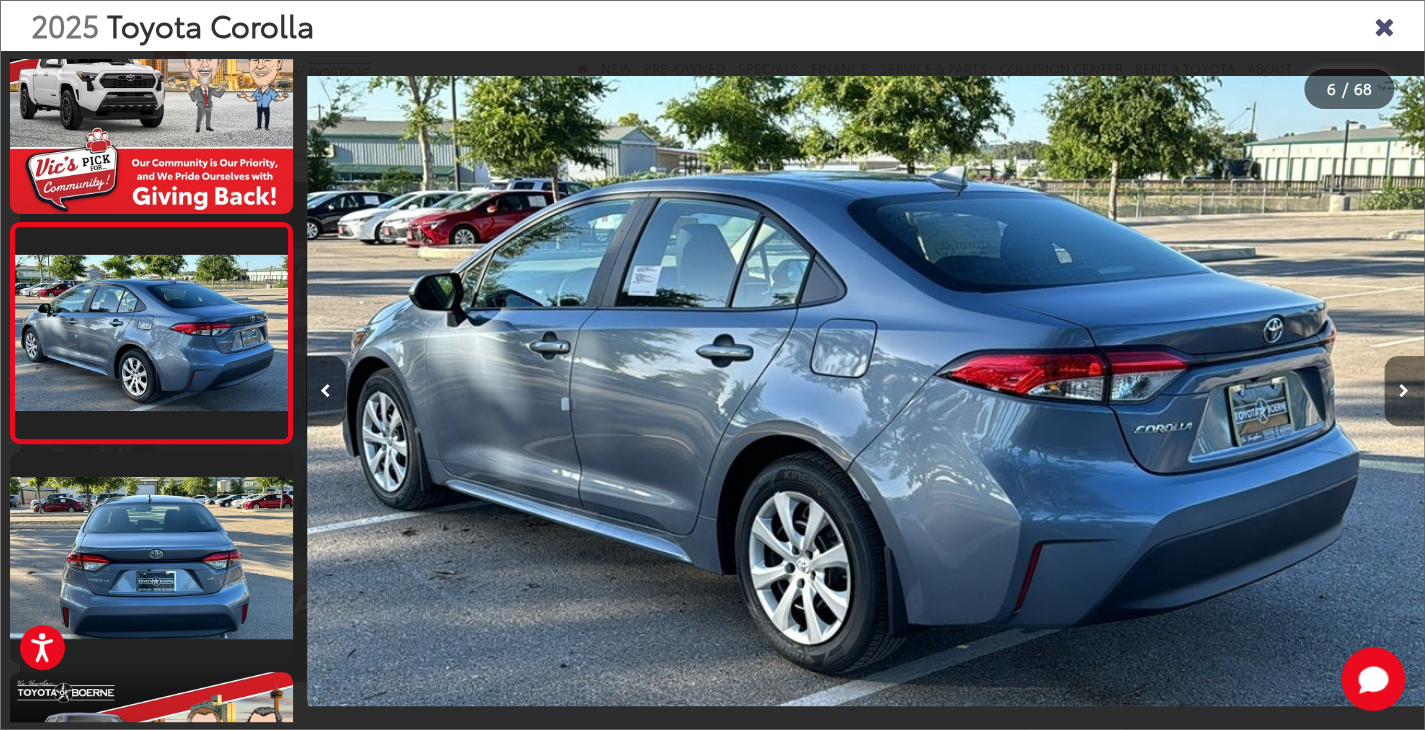 click at bounding box center [1404, 391] 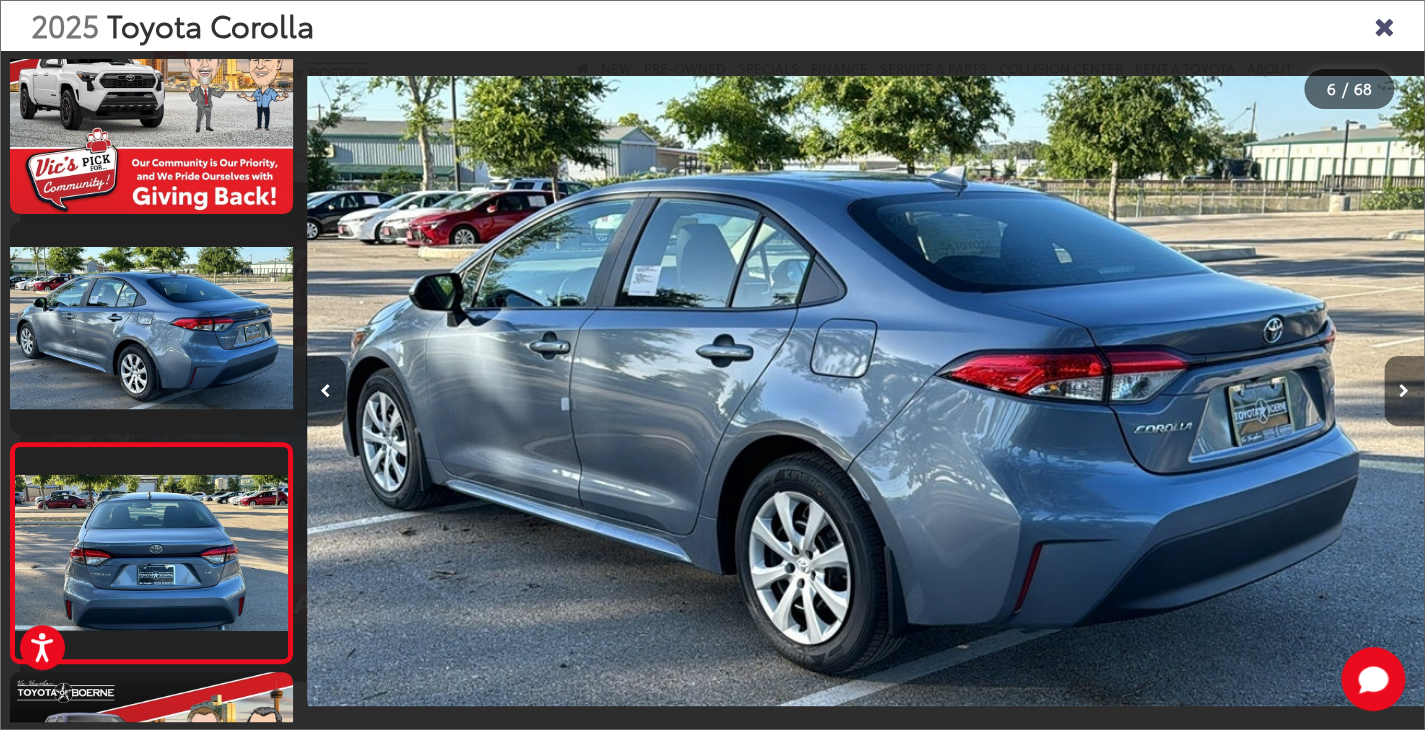 scroll, scrollTop: 0, scrollLeft: 5676, axis: horizontal 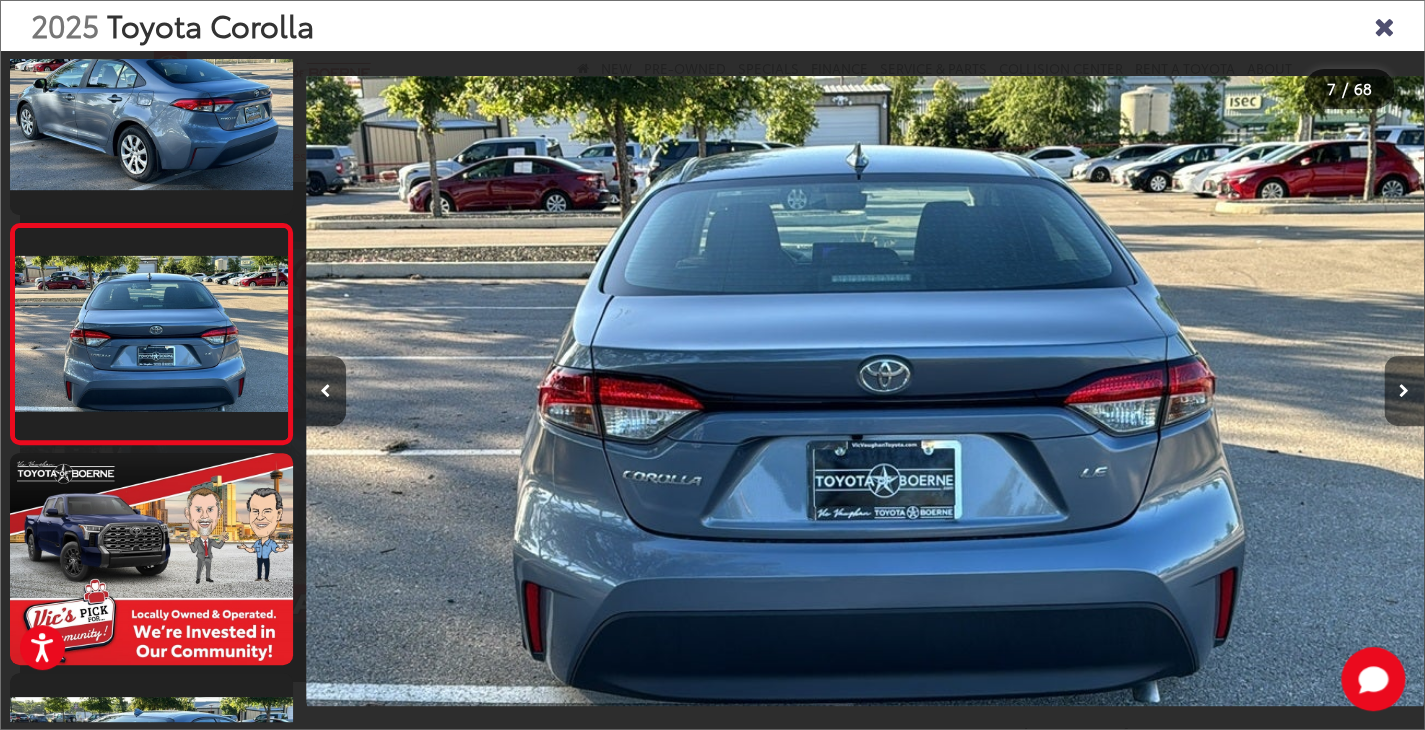 click at bounding box center [1404, 391] 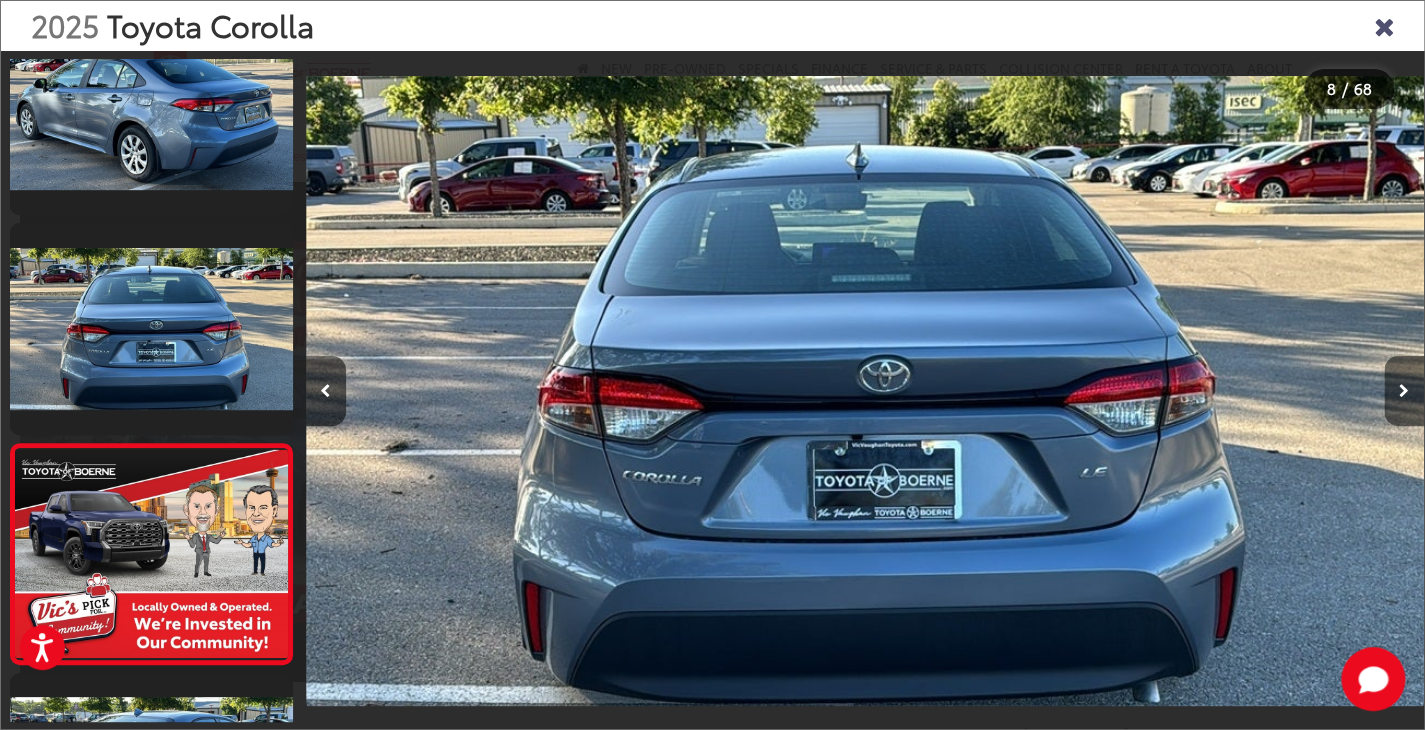 scroll, scrollTop: 0, scrollLeft: 7058, axis: horizontal 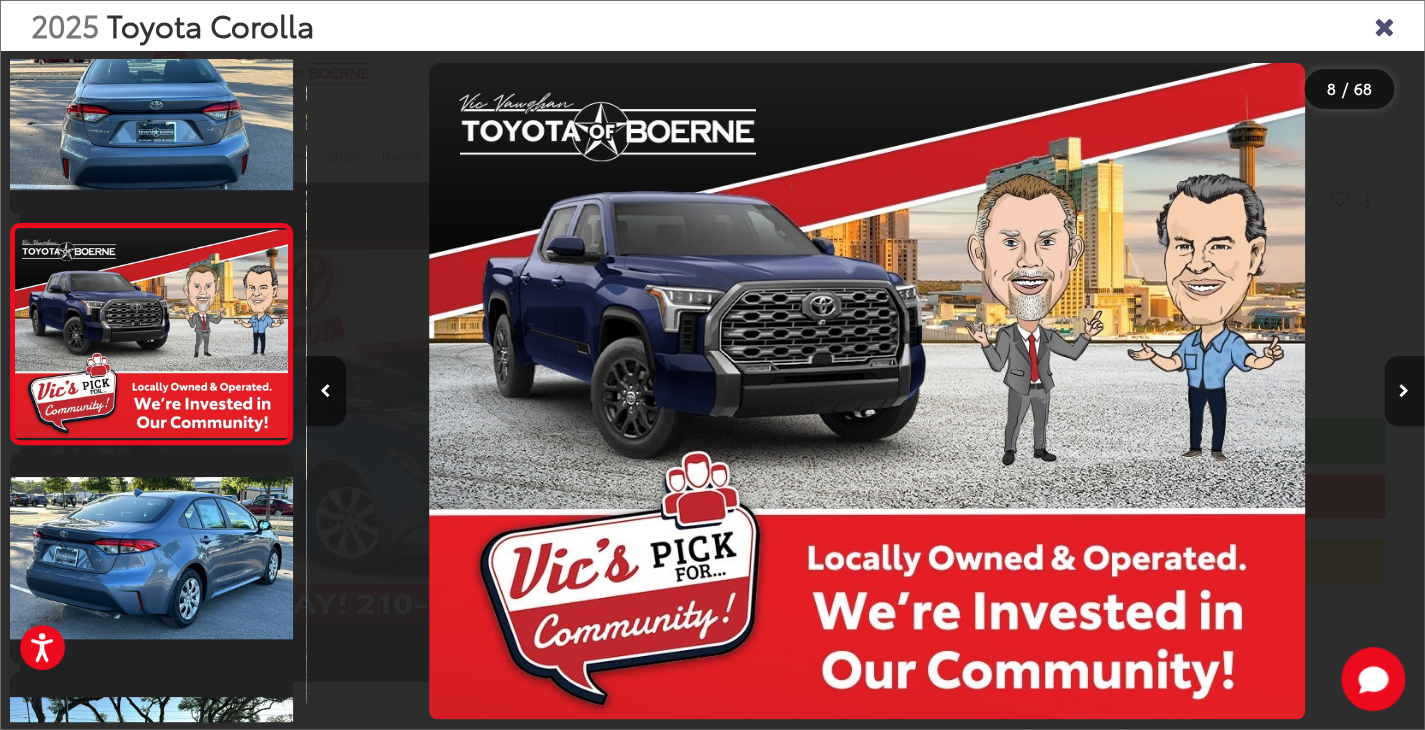 click at bounding box center (1404, 391) 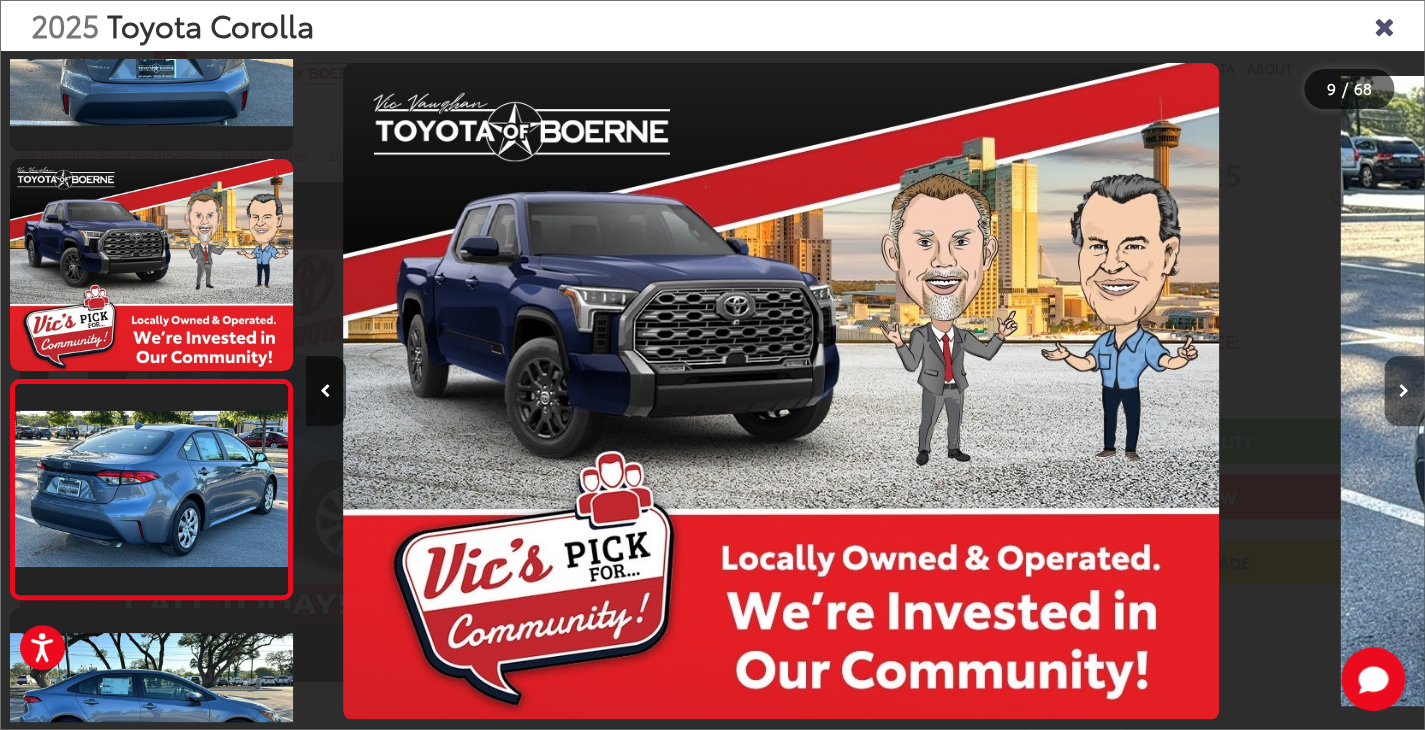 scroll, scrollTop: 1580, scrollLeft: 0, axis: vertical 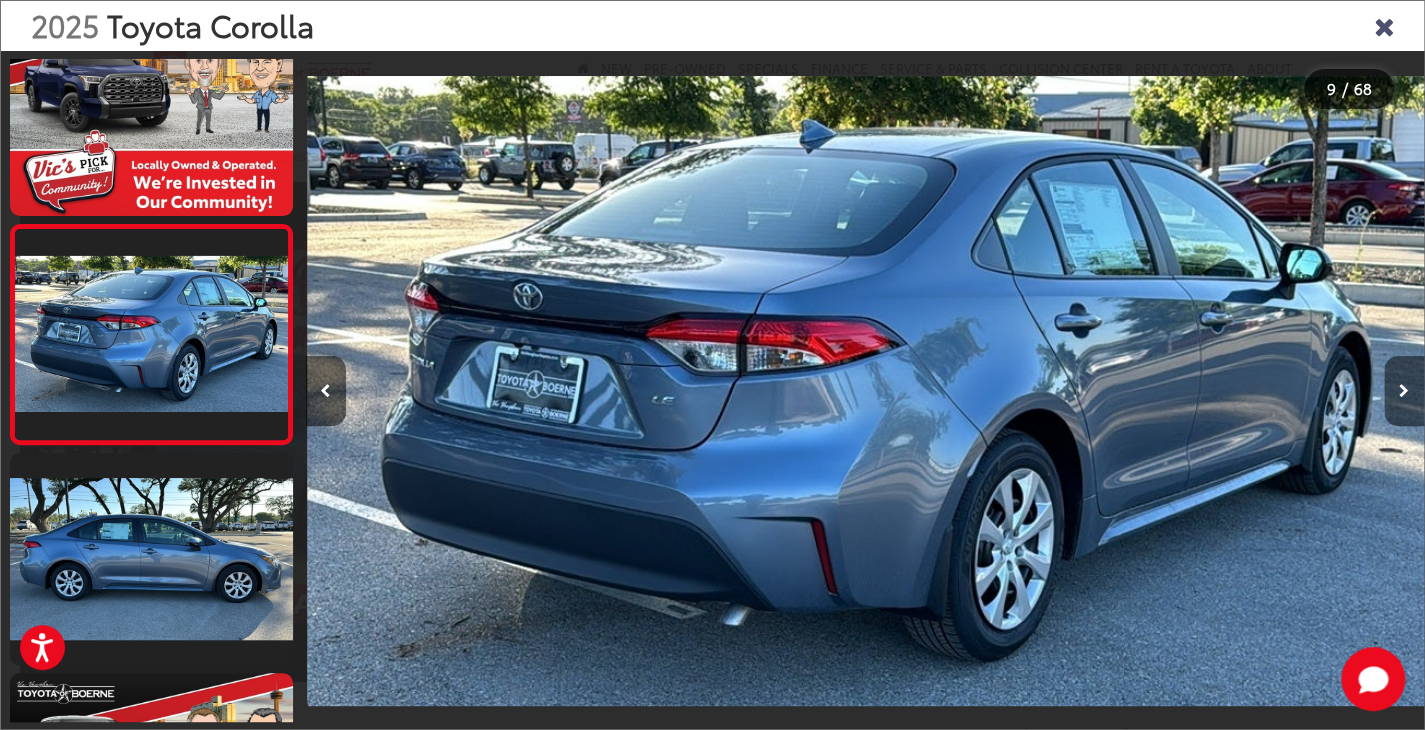 click at bounding box center (1404, 391) 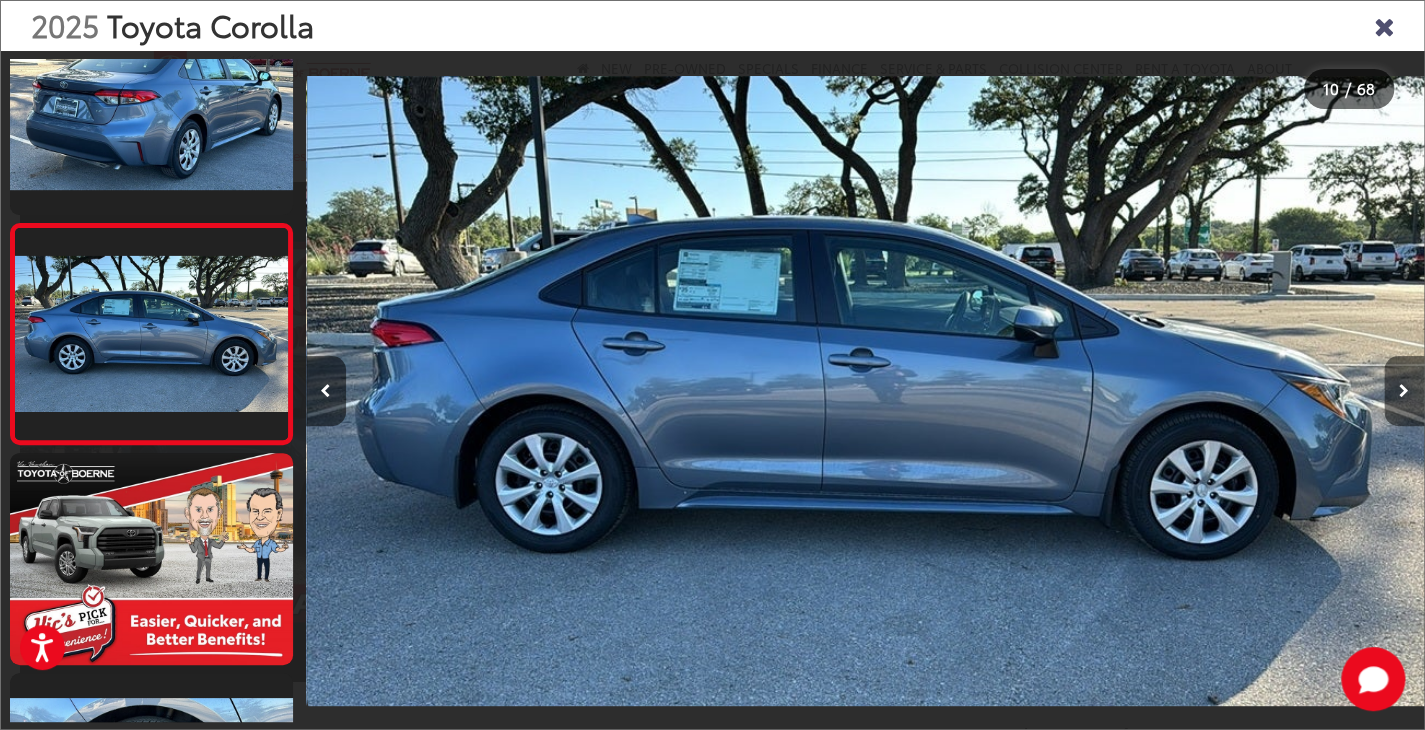 click at bounding box center [1404, 391] 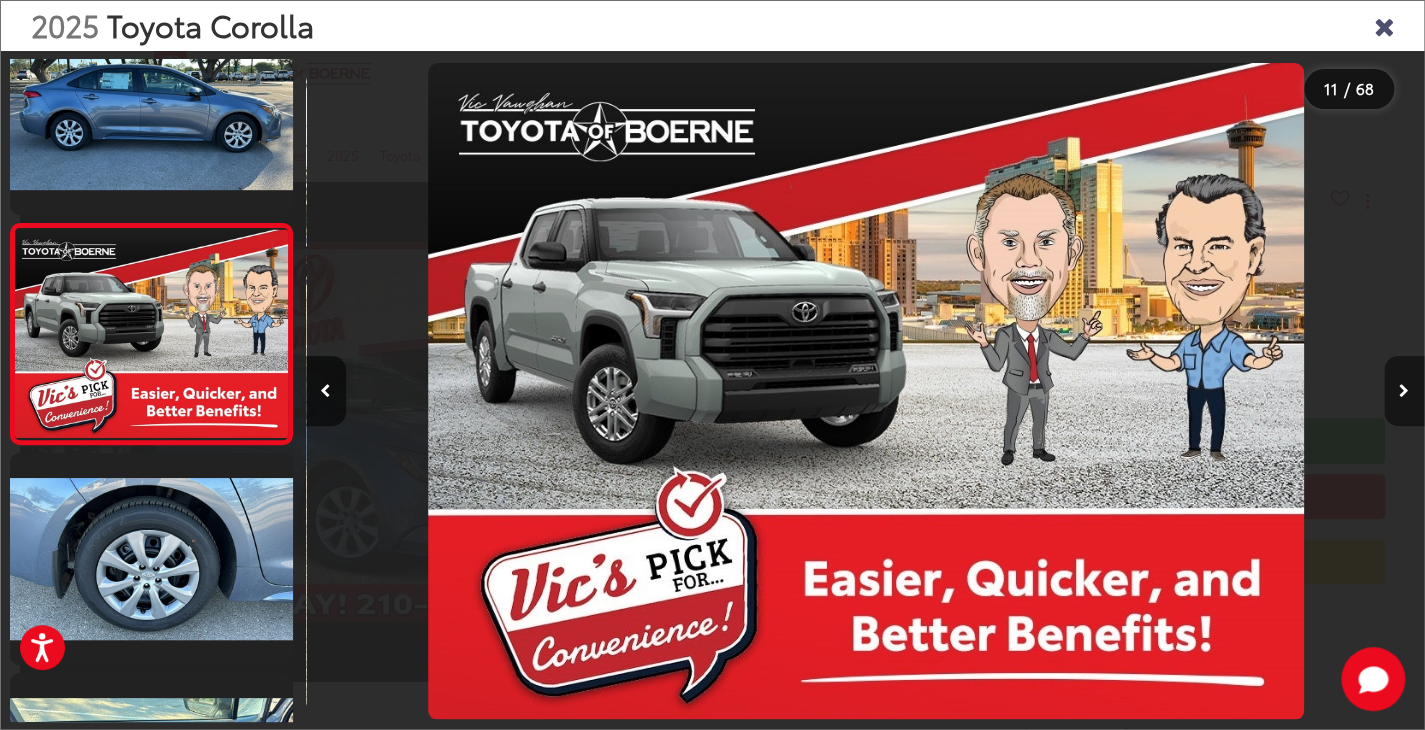 click at bounding box center (1404, 391) 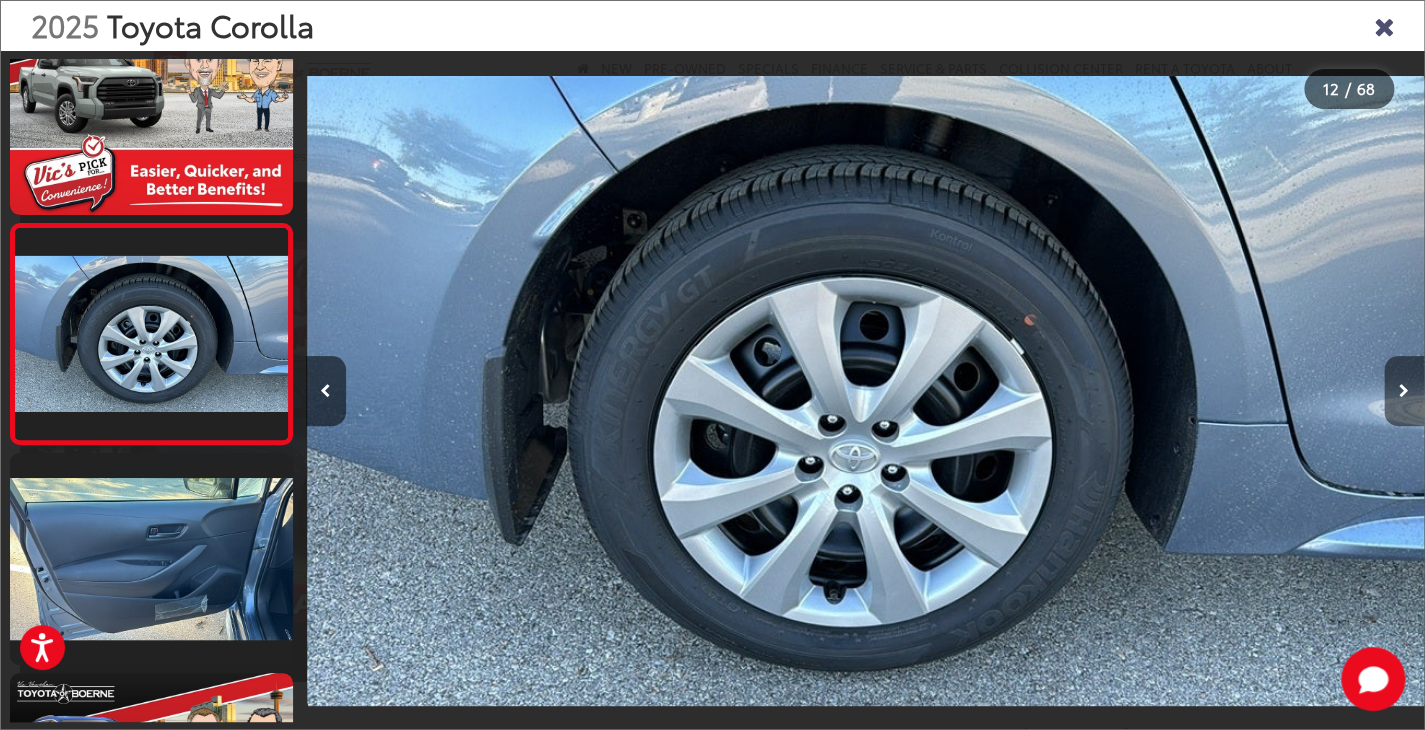 click at bounding box center (1404, 391) 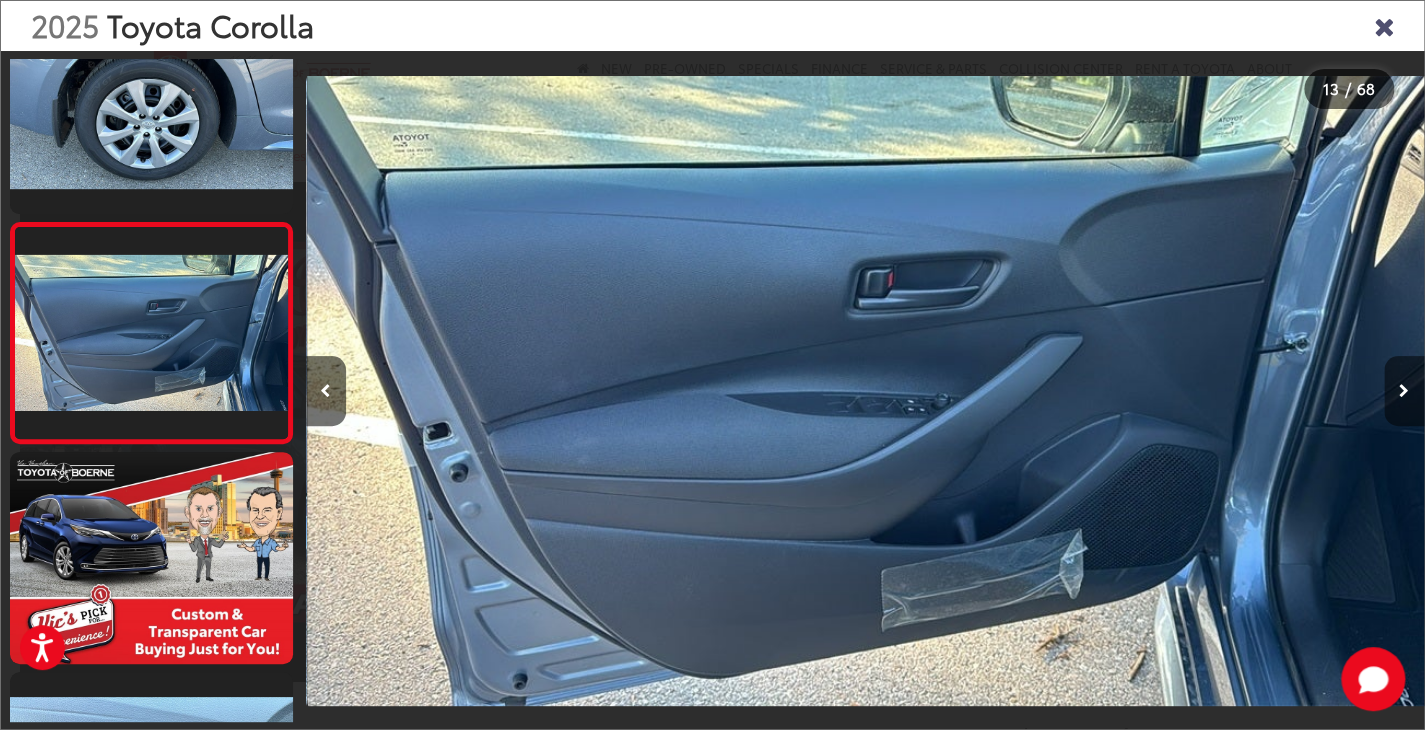 click at bounding box center (1404, 391) 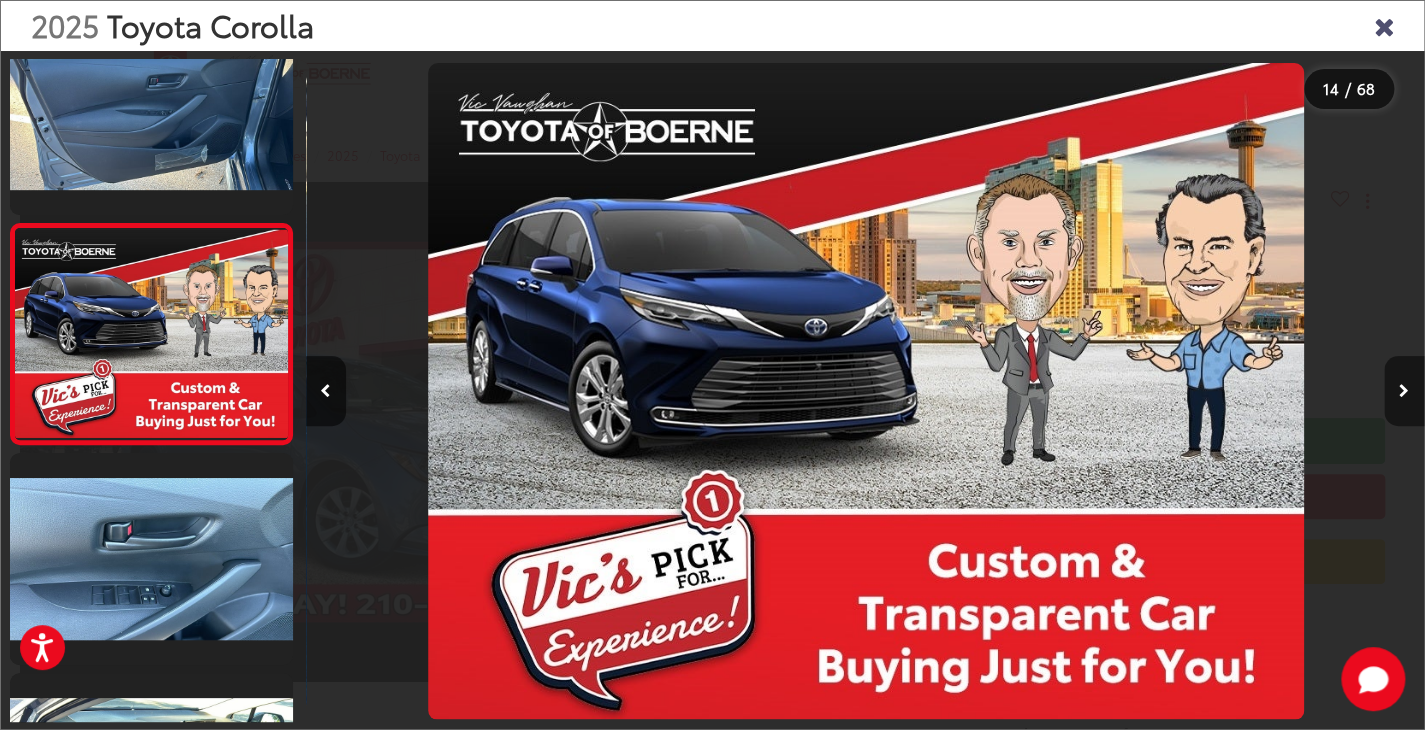 click at bounding box center (1404, 391) 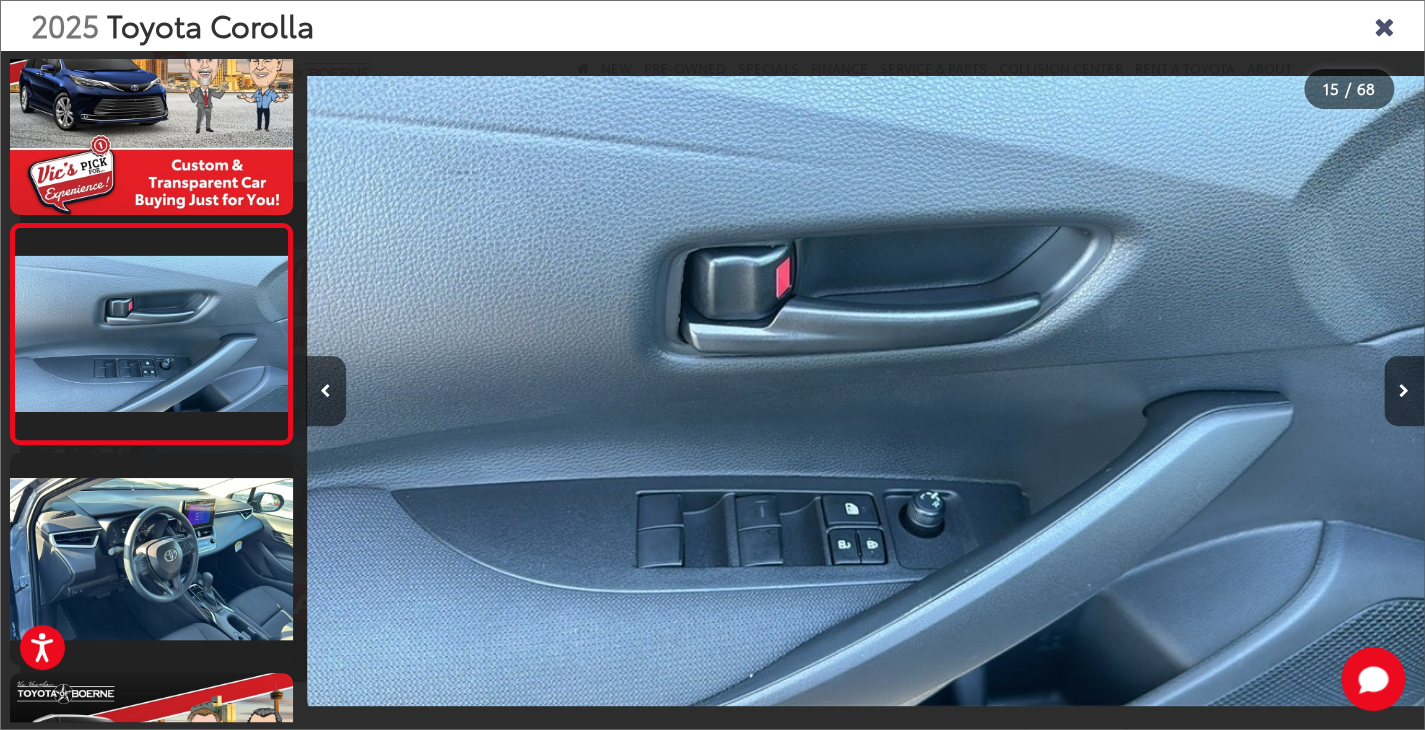 click at bounding box center (1384, 25) 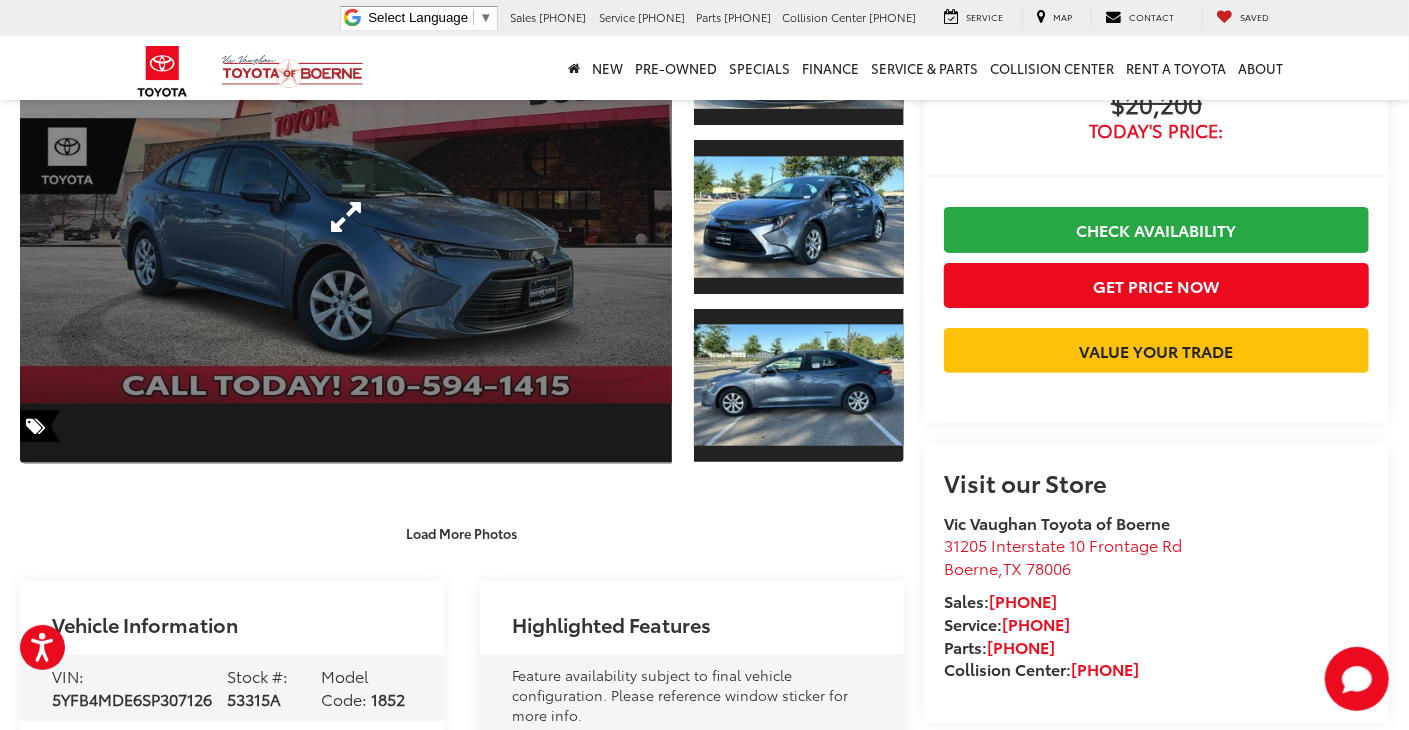 scroll, scrollTop: 0, scrollLeft: 0, axis: both 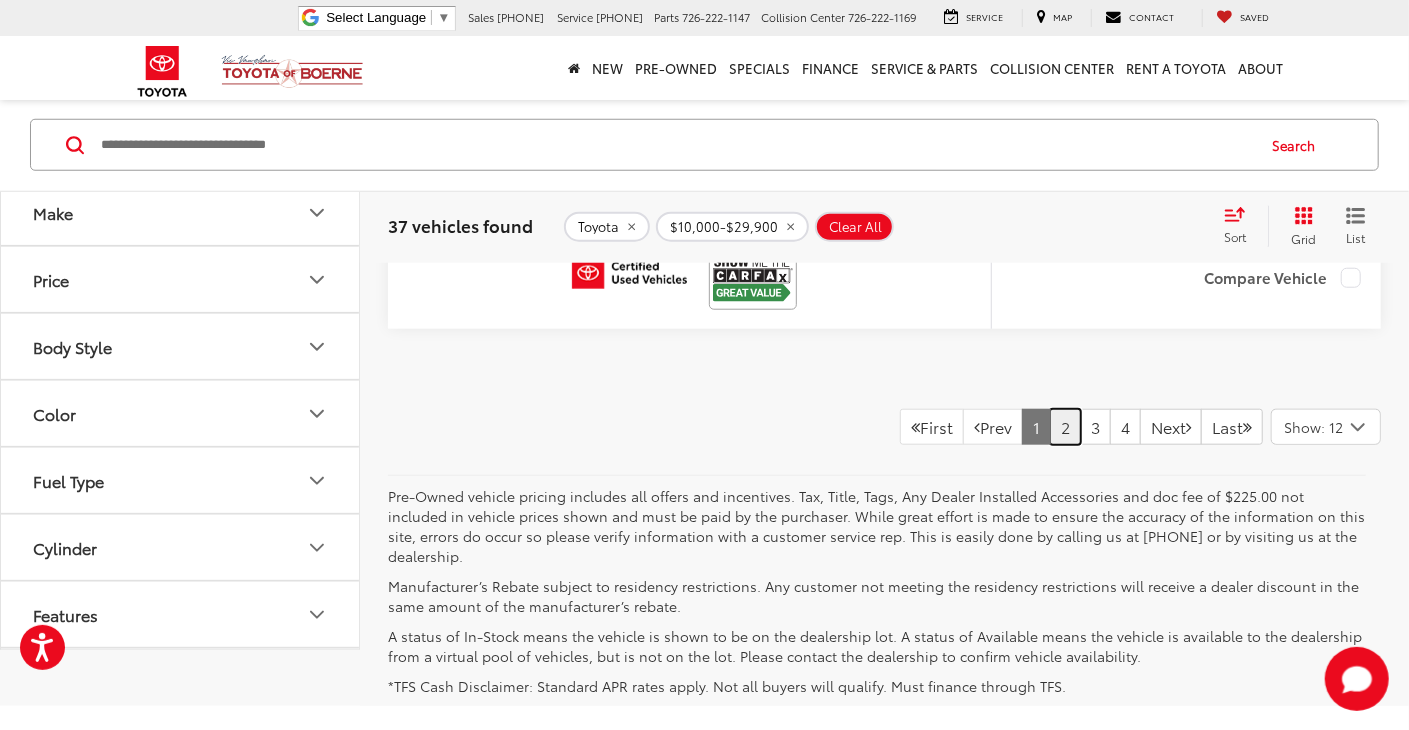 click on "2" at bounding box center (1065, 427) 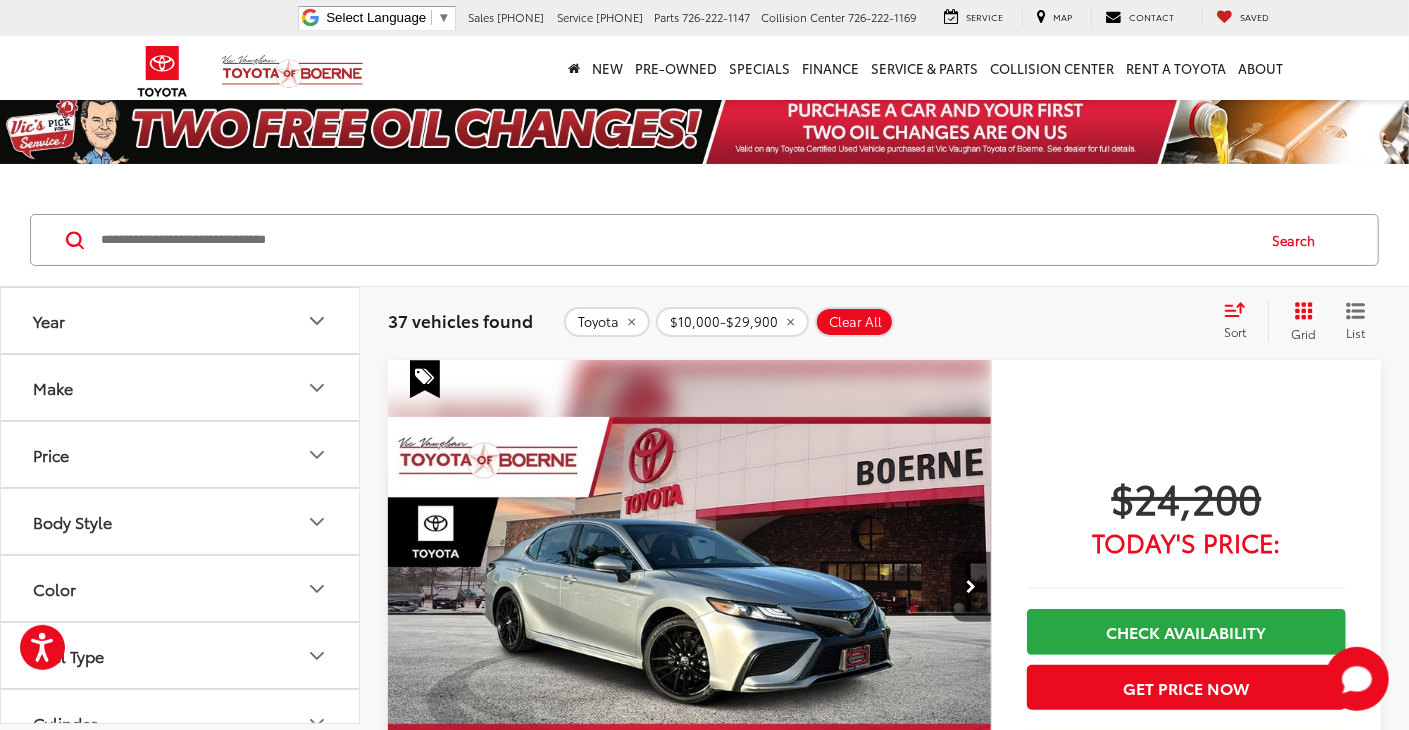 scroll, scrollTop: 100, scrollLeft: 0, axis: vertical 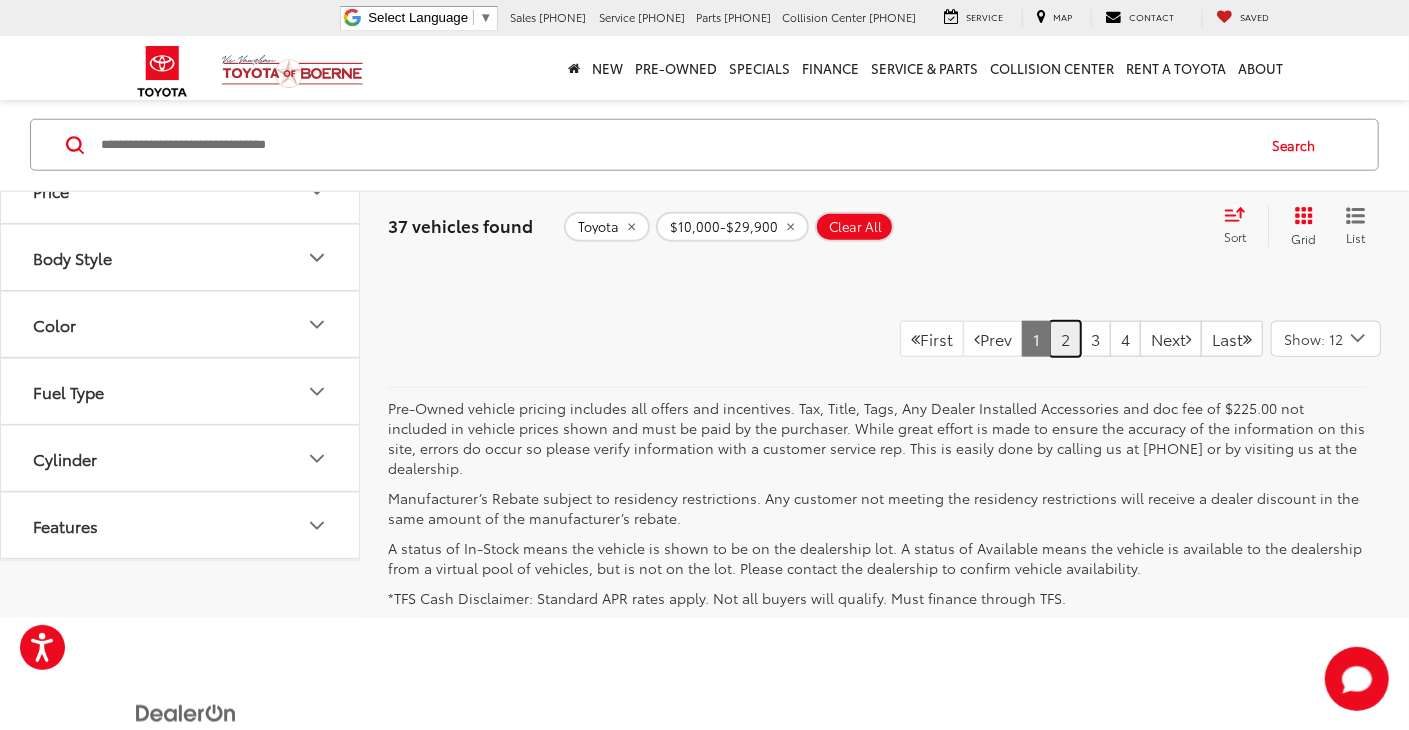 click on "2" at bounding box center (1065, 339) 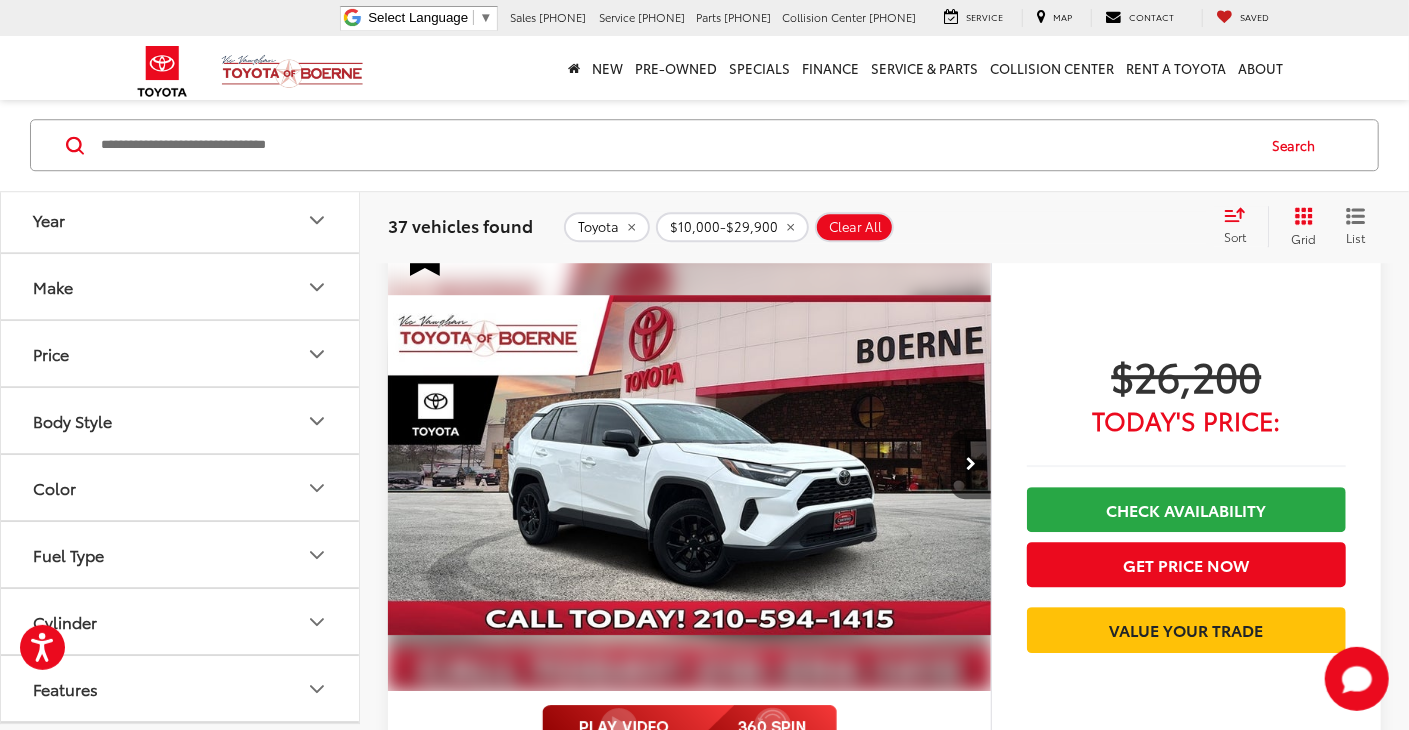 scroll, scrollTop: 7600, scrollLeft: 0, axis: vertical 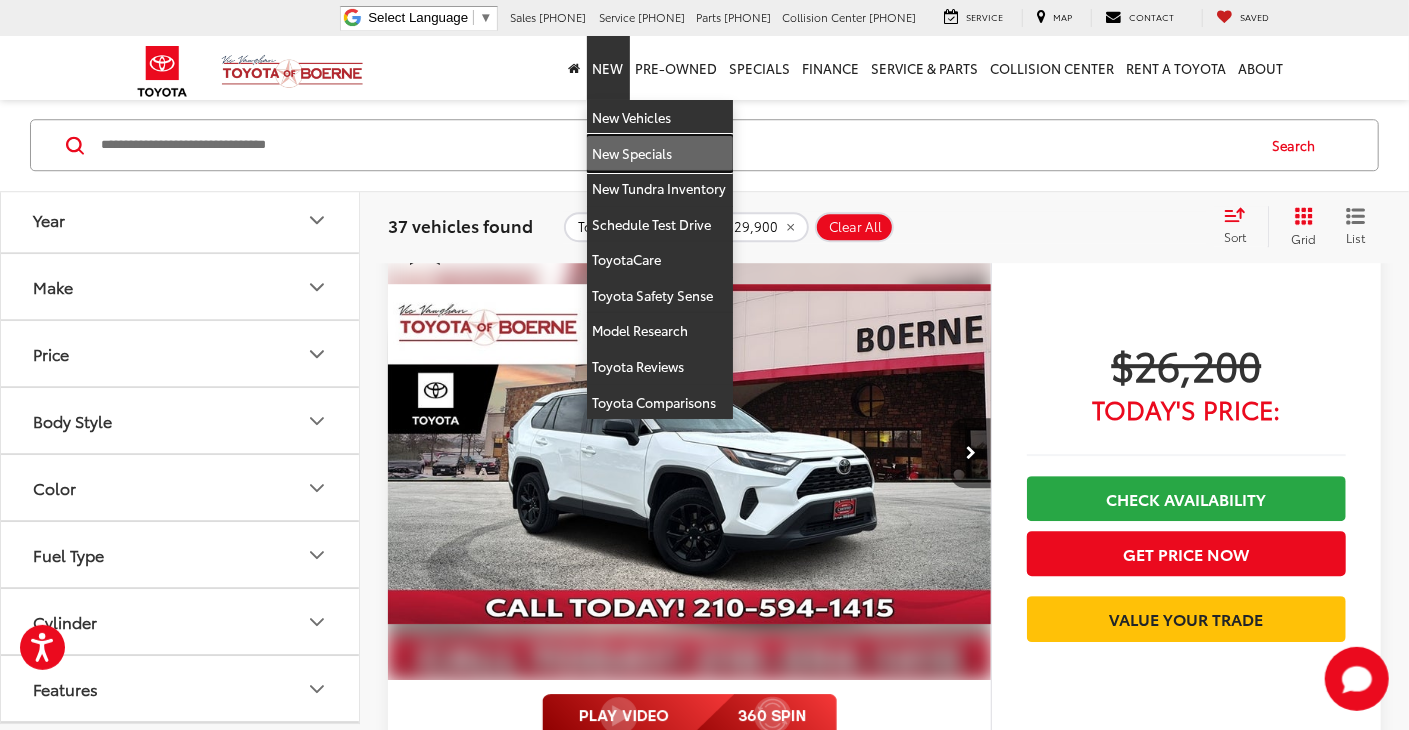 click on "New Specials" at bounding box center (660, 154) 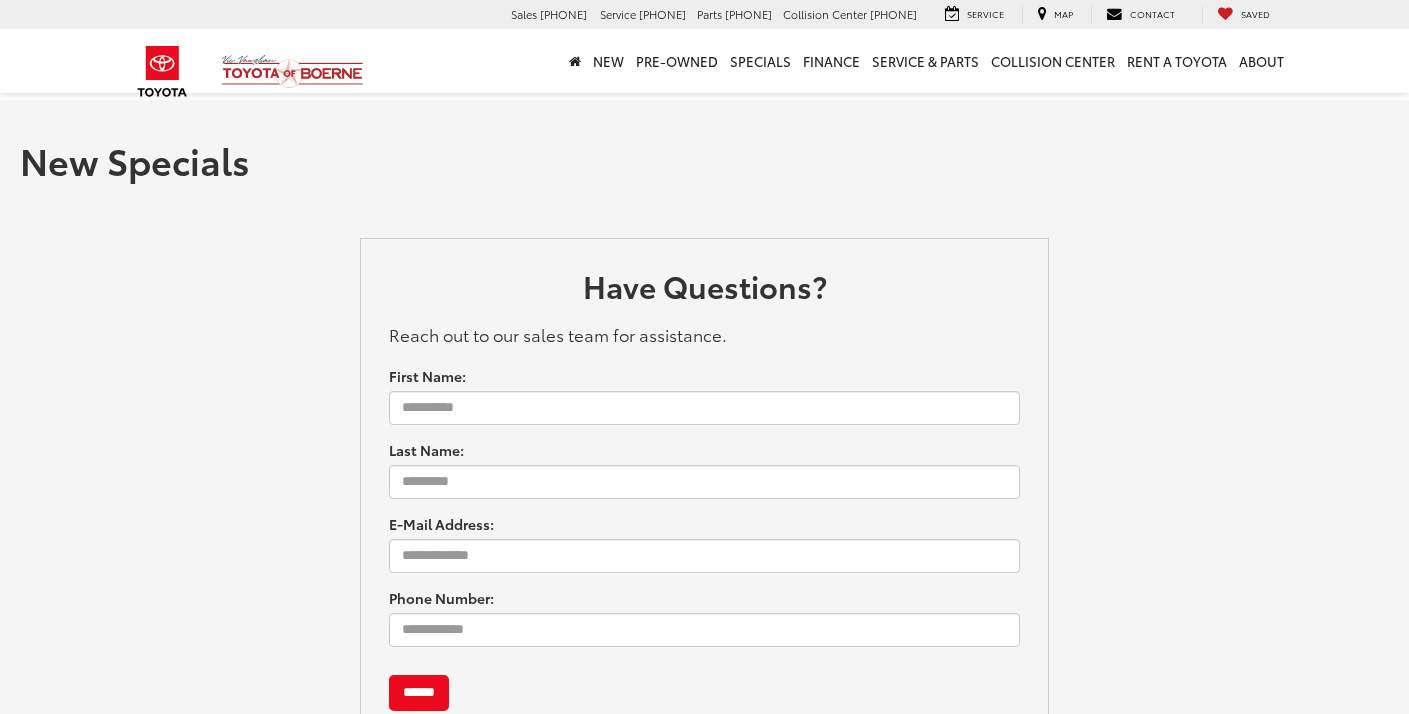 scroll, scrollTop: 0, scrollLeft: 0, axis: both 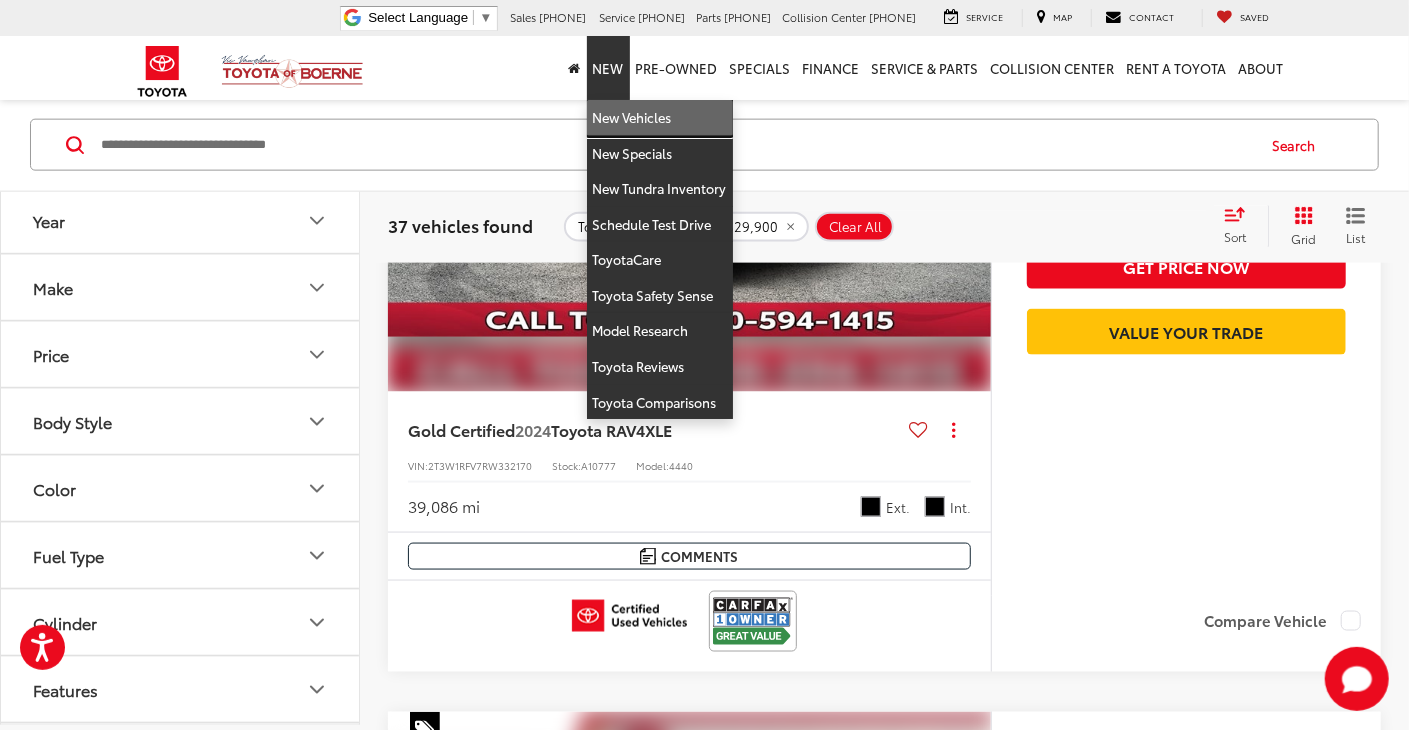click on "New Vehicles" at bounding box center [660, 118] 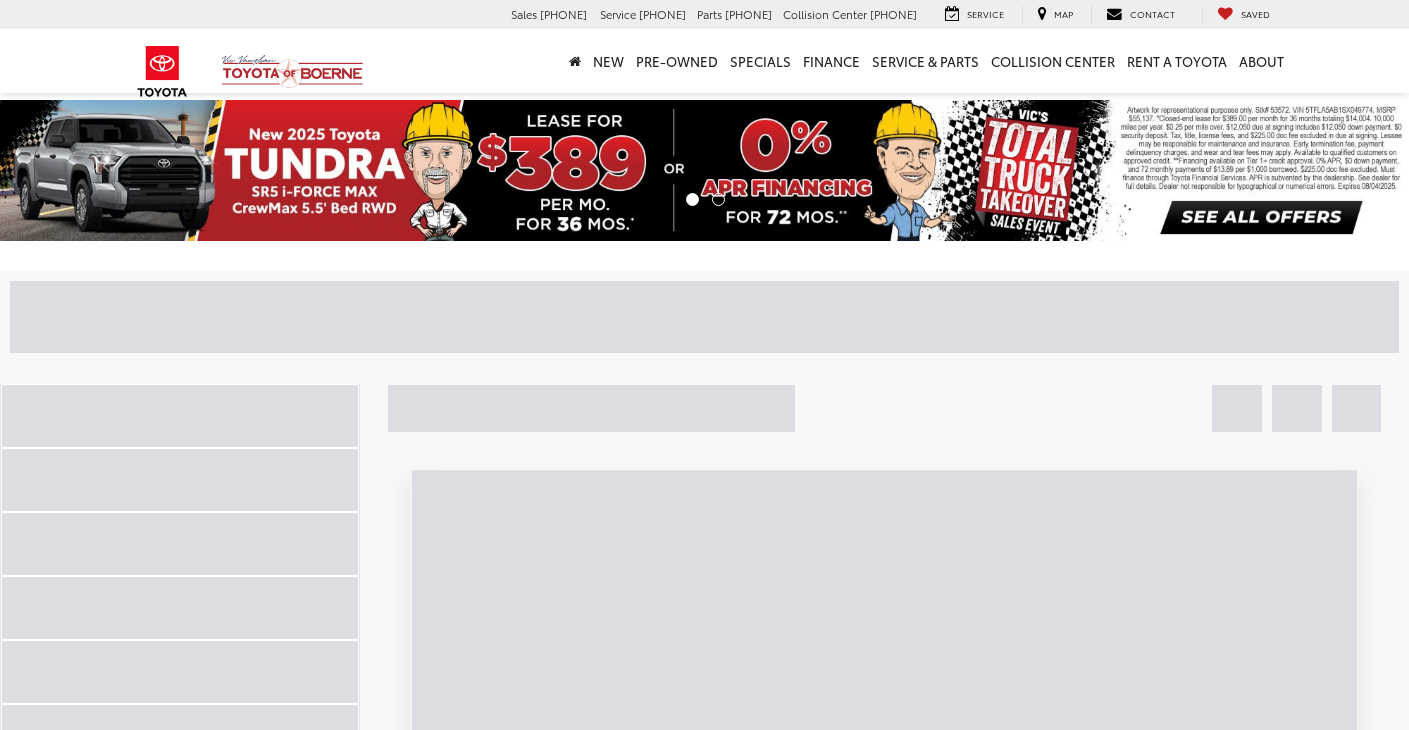 scroll, scrollTop: 0, scrollLeft: 0, axis: both 